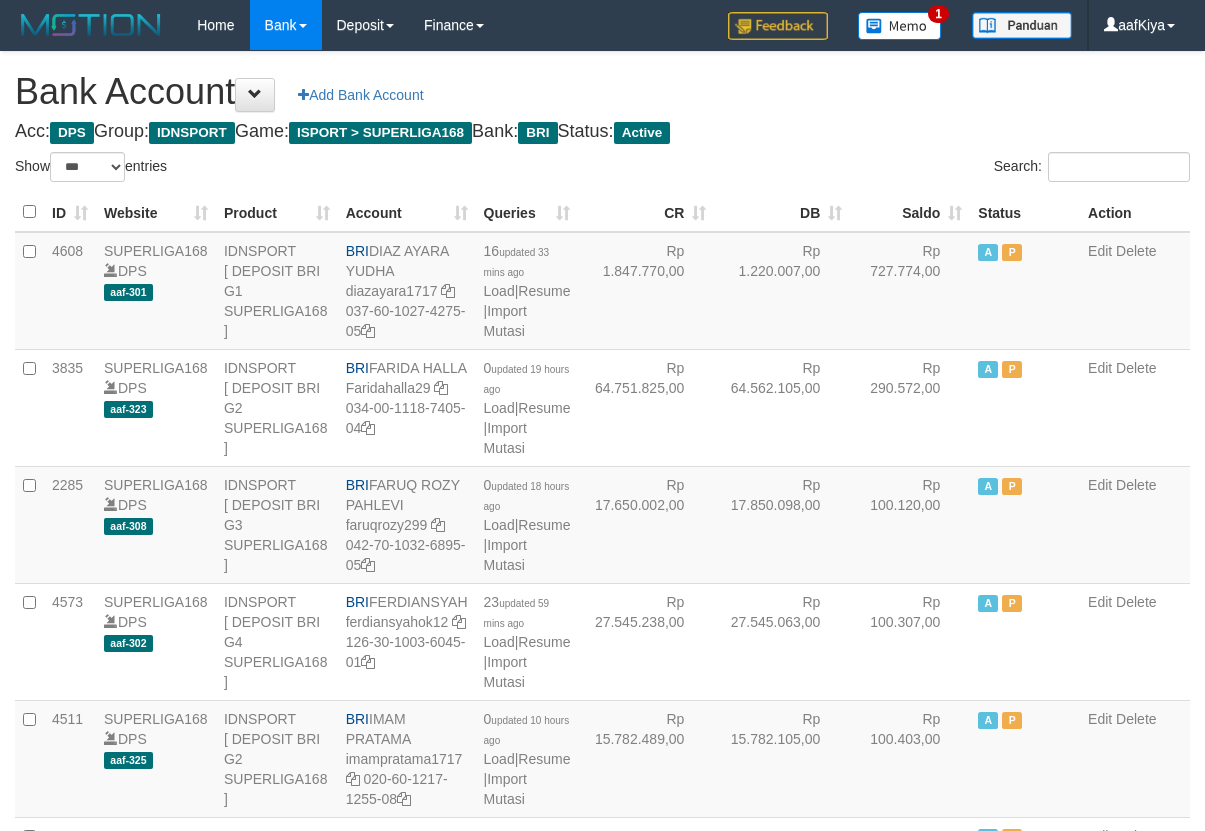 select on "***" 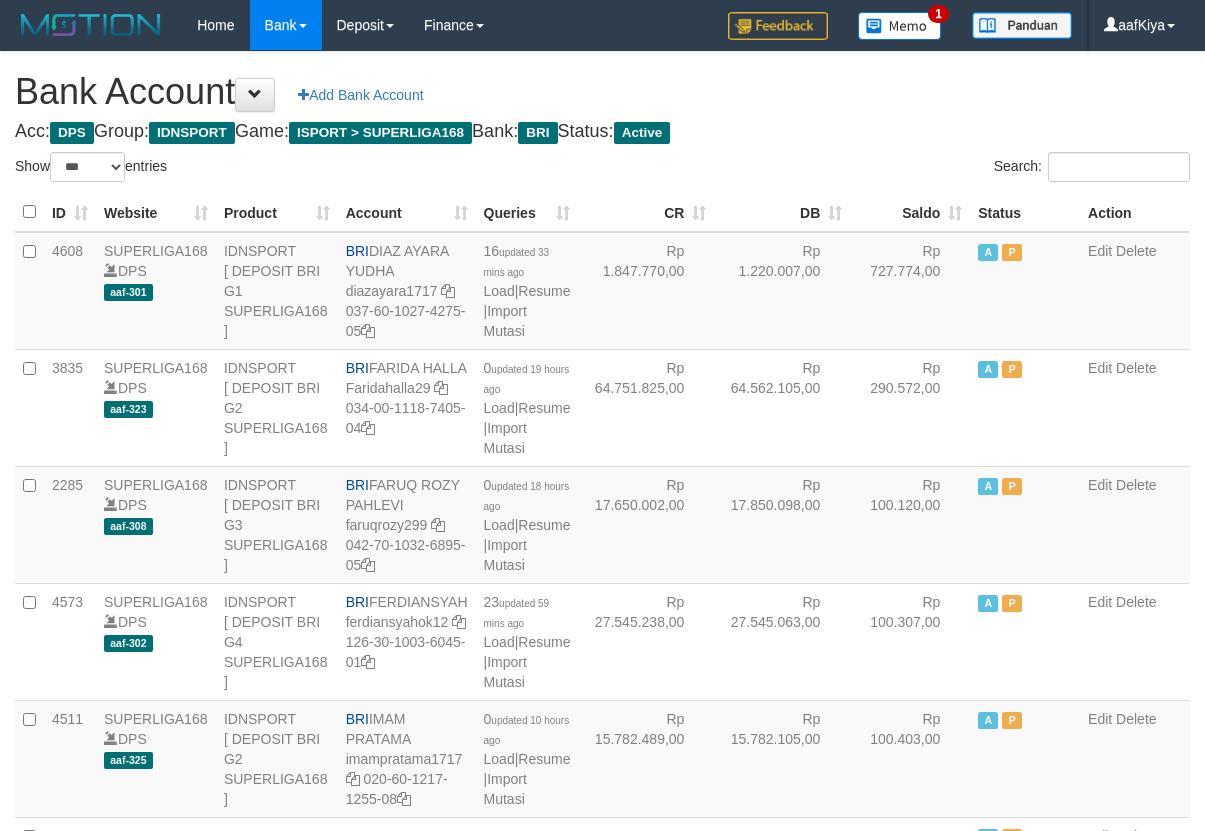 scroll, scrollTop: 941, scrollLeft: 0, axis: vertical 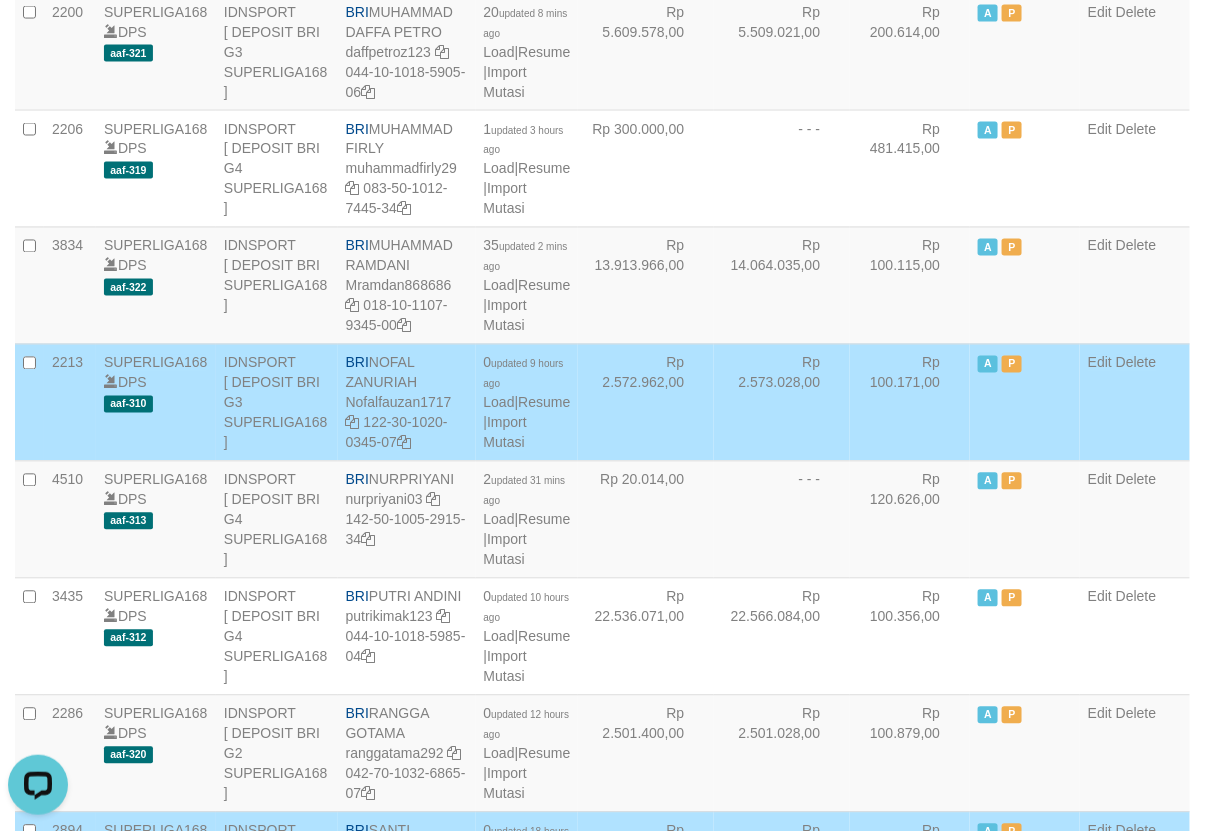 drag, startPoint x: 692, startPoint y: 278, endPoint x: 1213, endPoint y: 374, distance: 529.7707 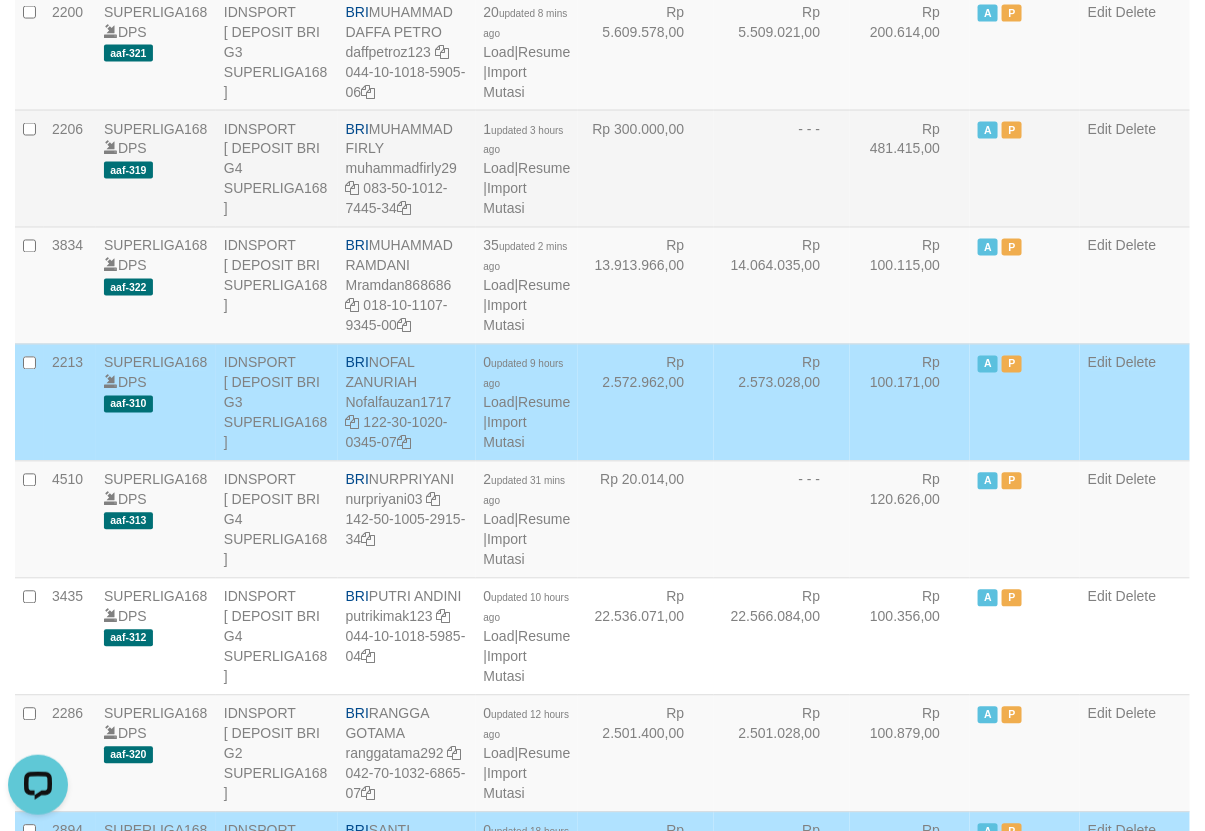 click on "- - -" at bounding box center (782, 168) 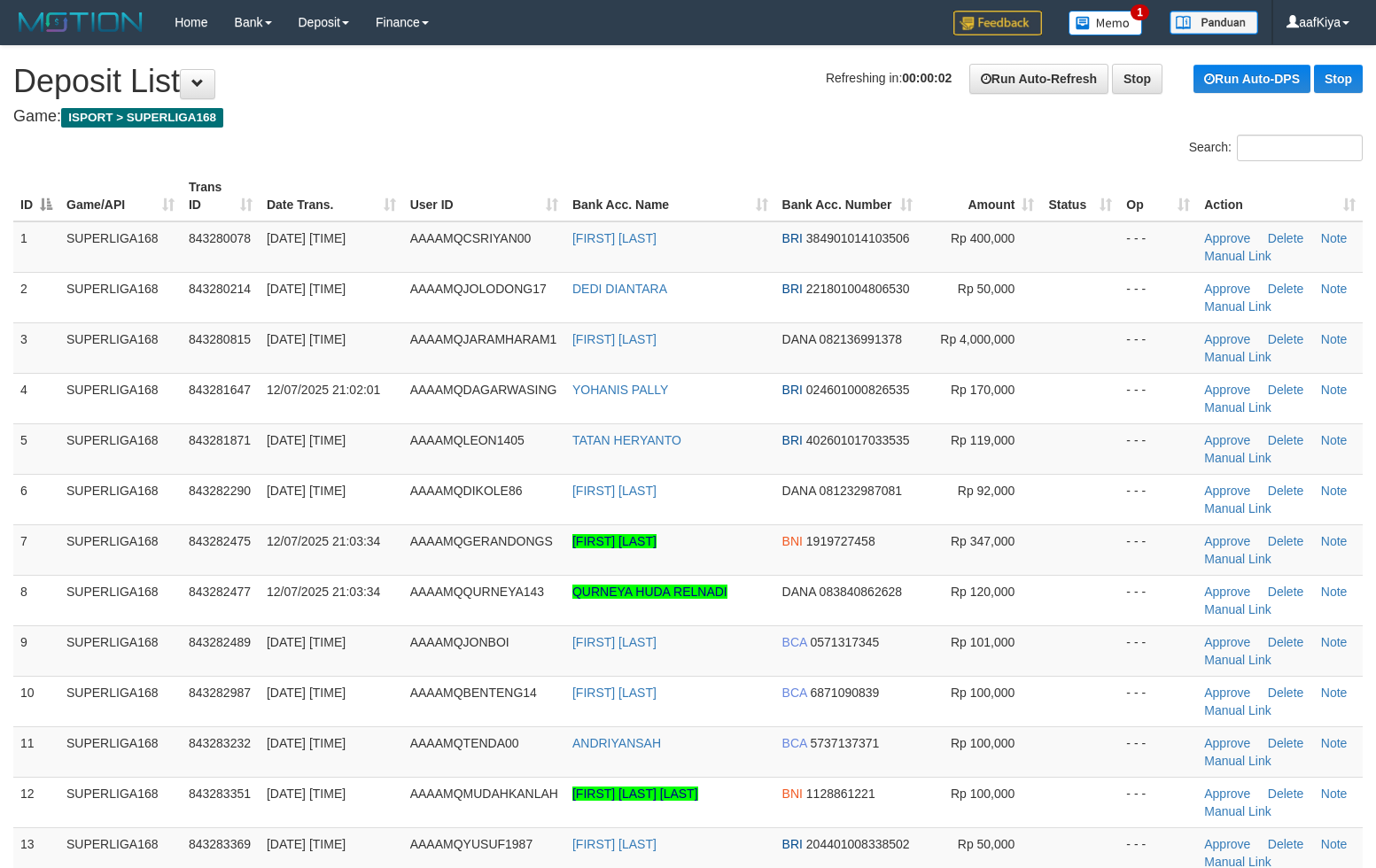scroll, scrollTop: 0, scrollLeft: 0, axis: both 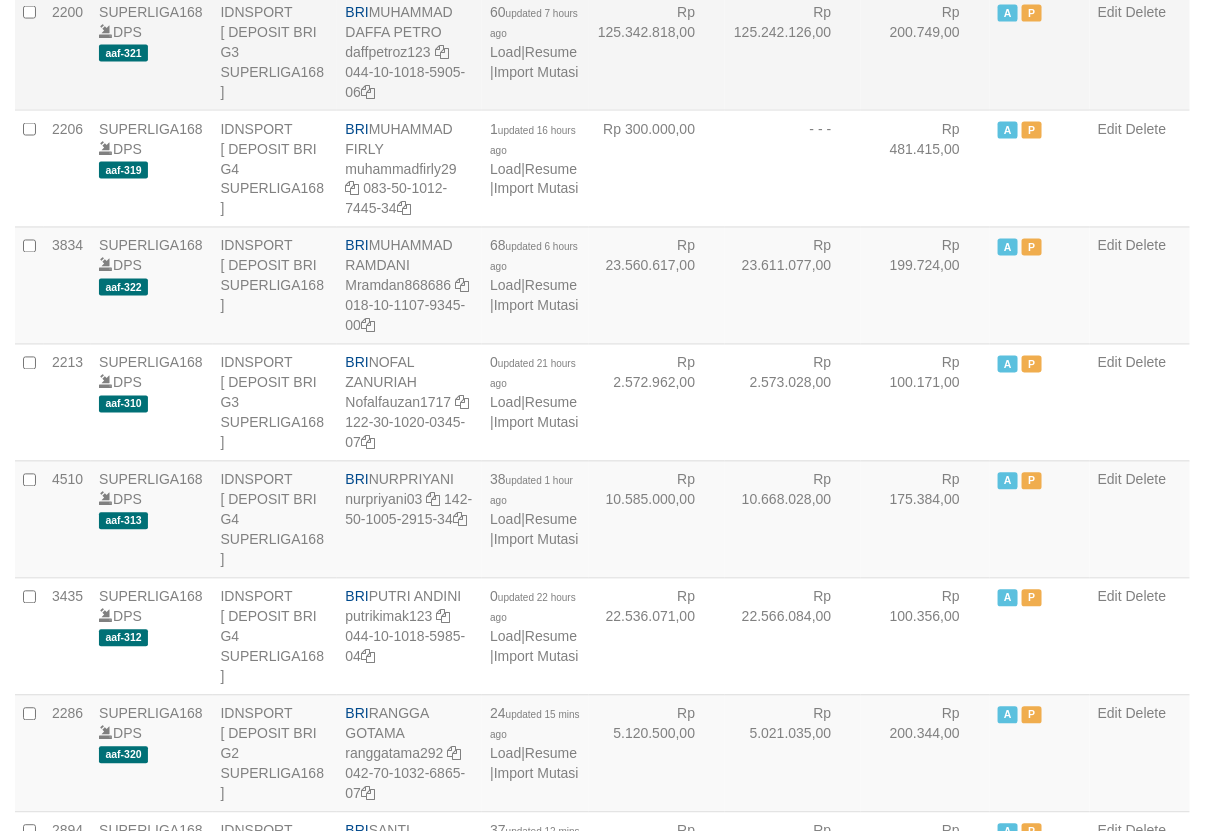 click on "Rp 125.242.126,00" at bounding box center [793, 51] 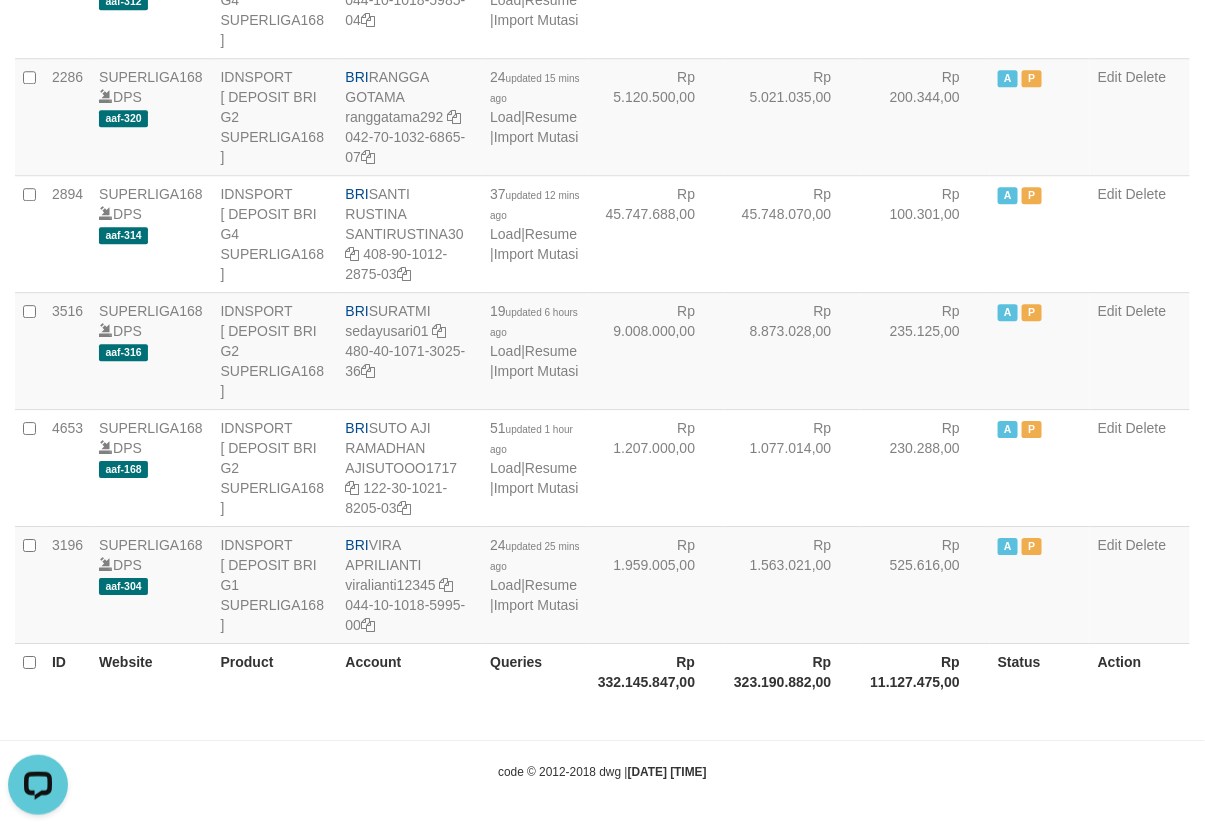 scroll, scrollTop: 0, scrollLeft: 0, axis: both 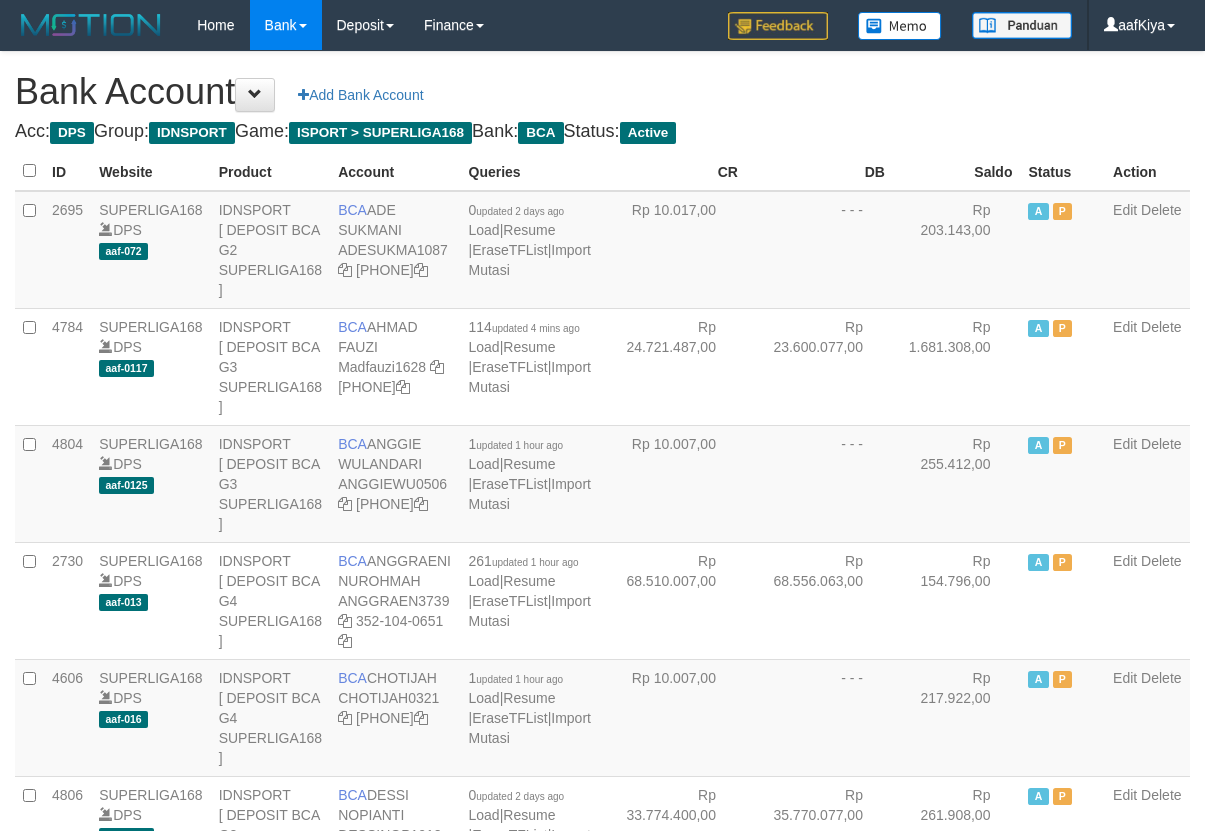 select on "***" 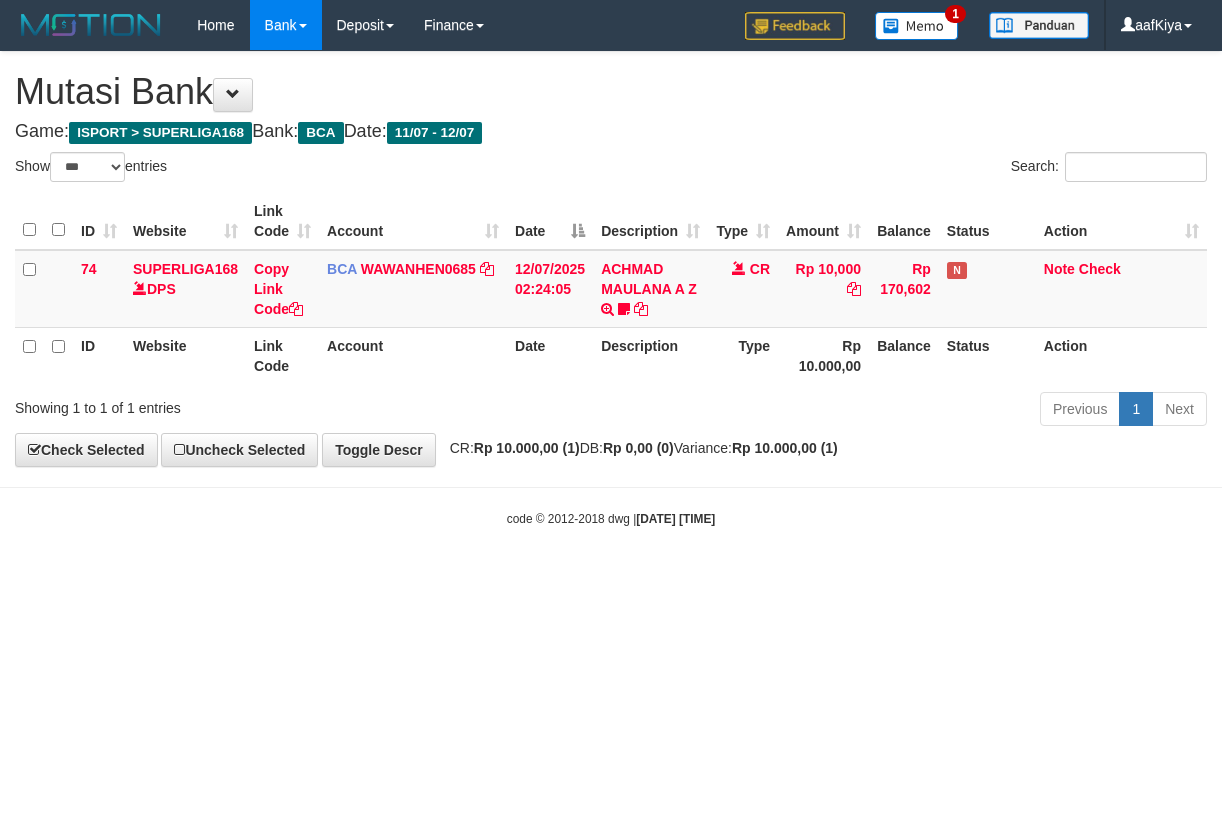 select on "***" 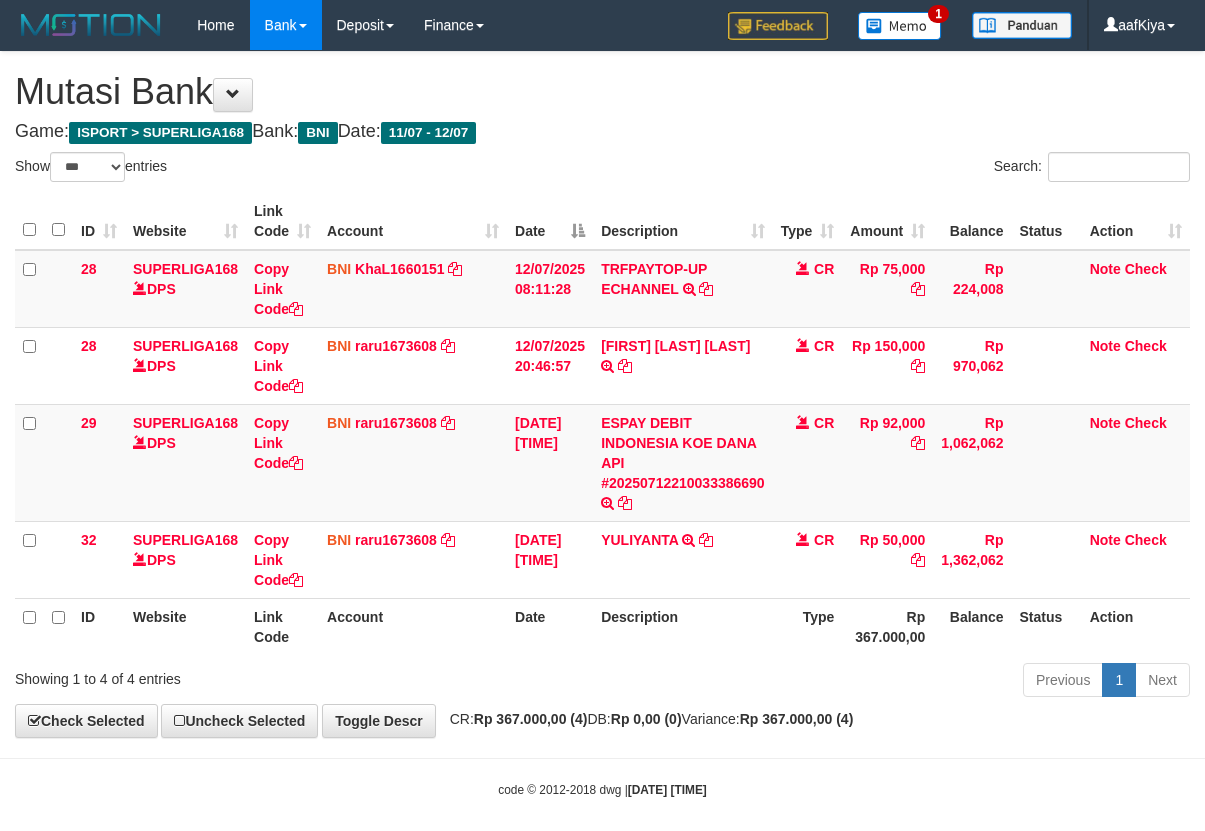 select on "***" 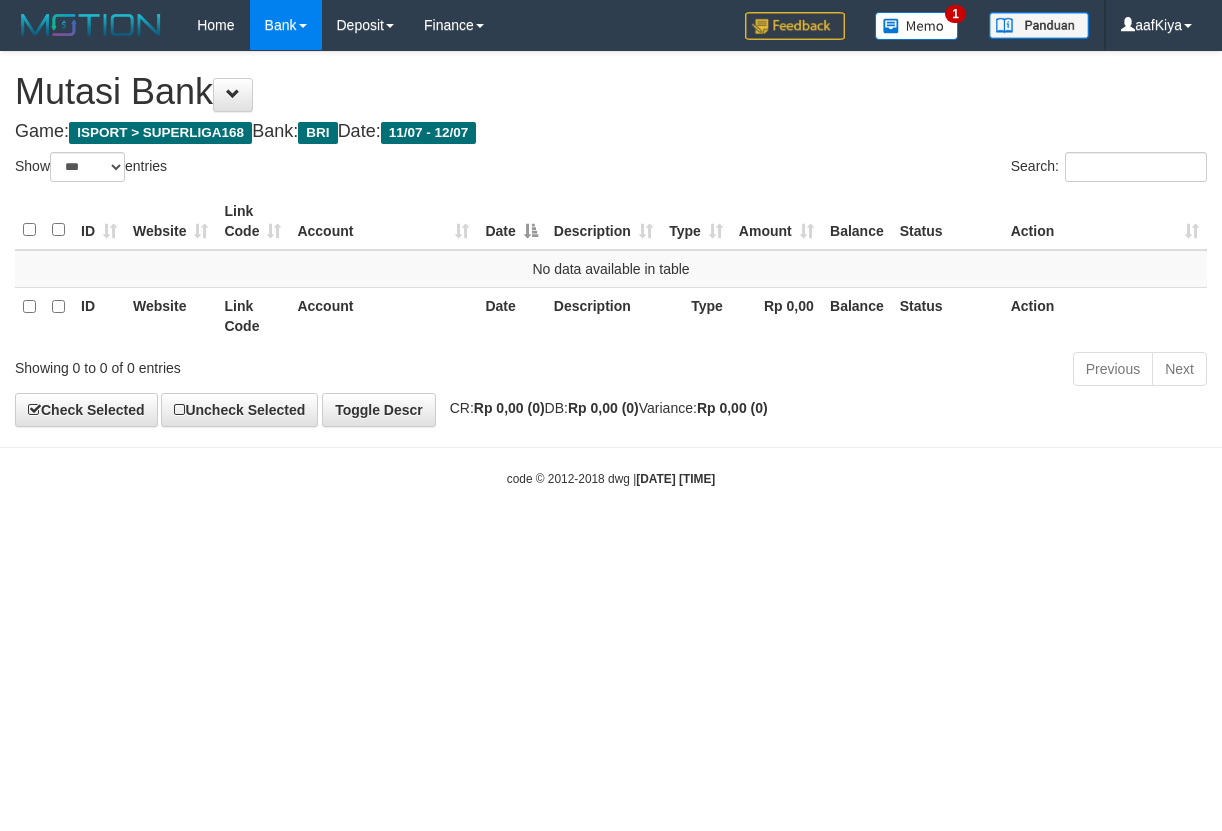 select on "***" 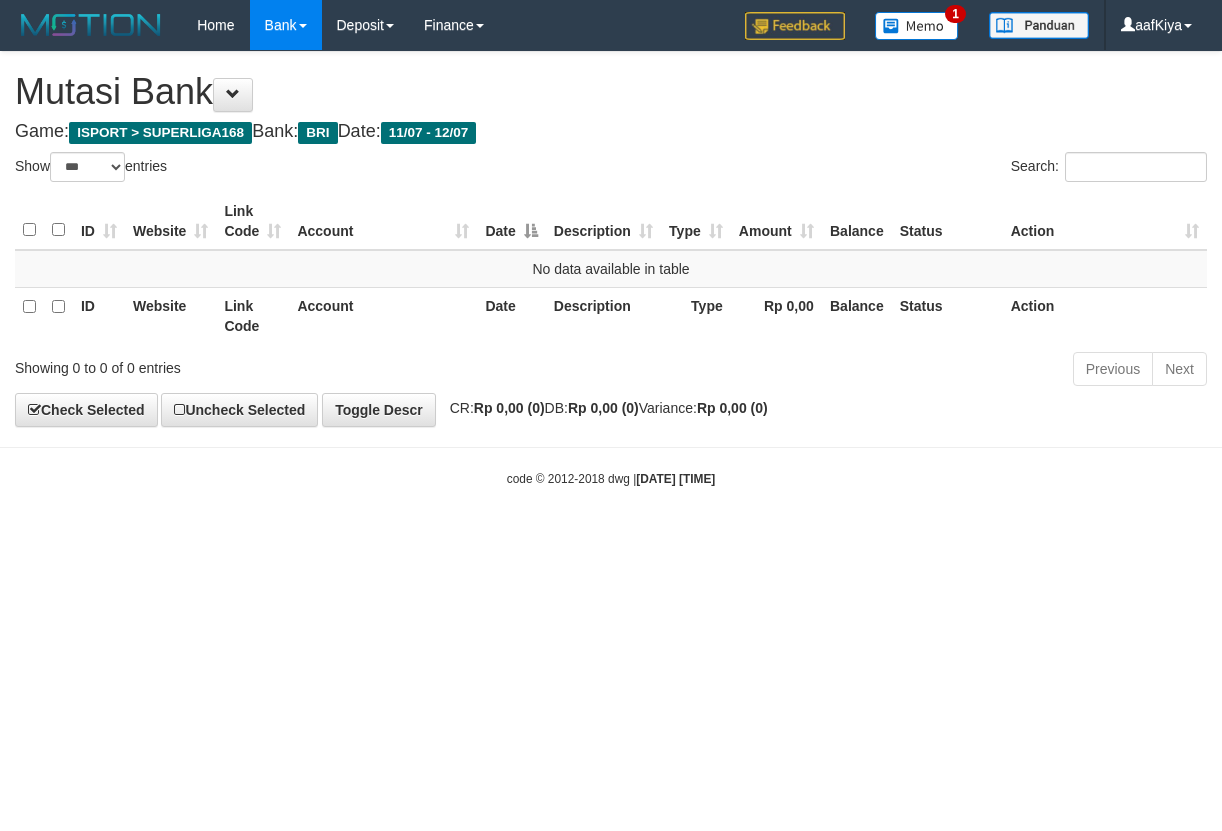 scroll, scrollTop: 0, scrollLeft: 0, axis: both 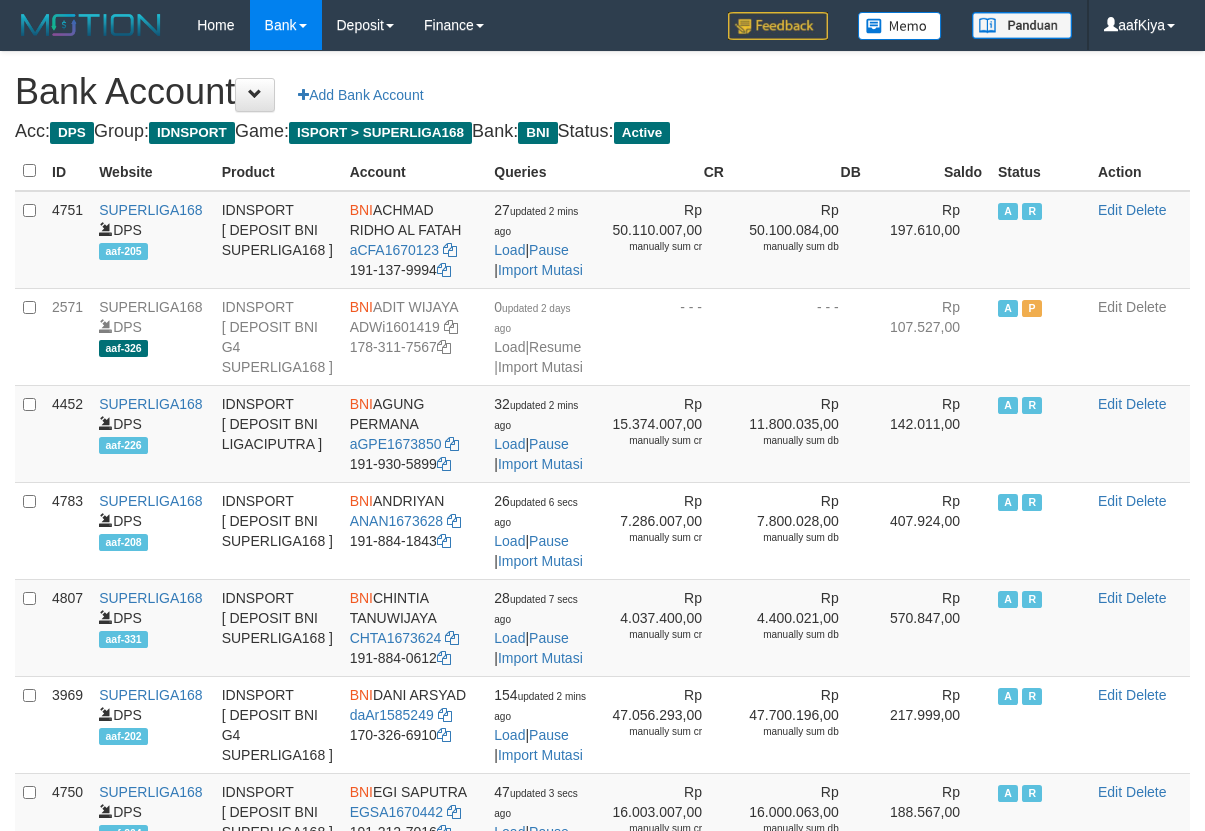 select on "***" 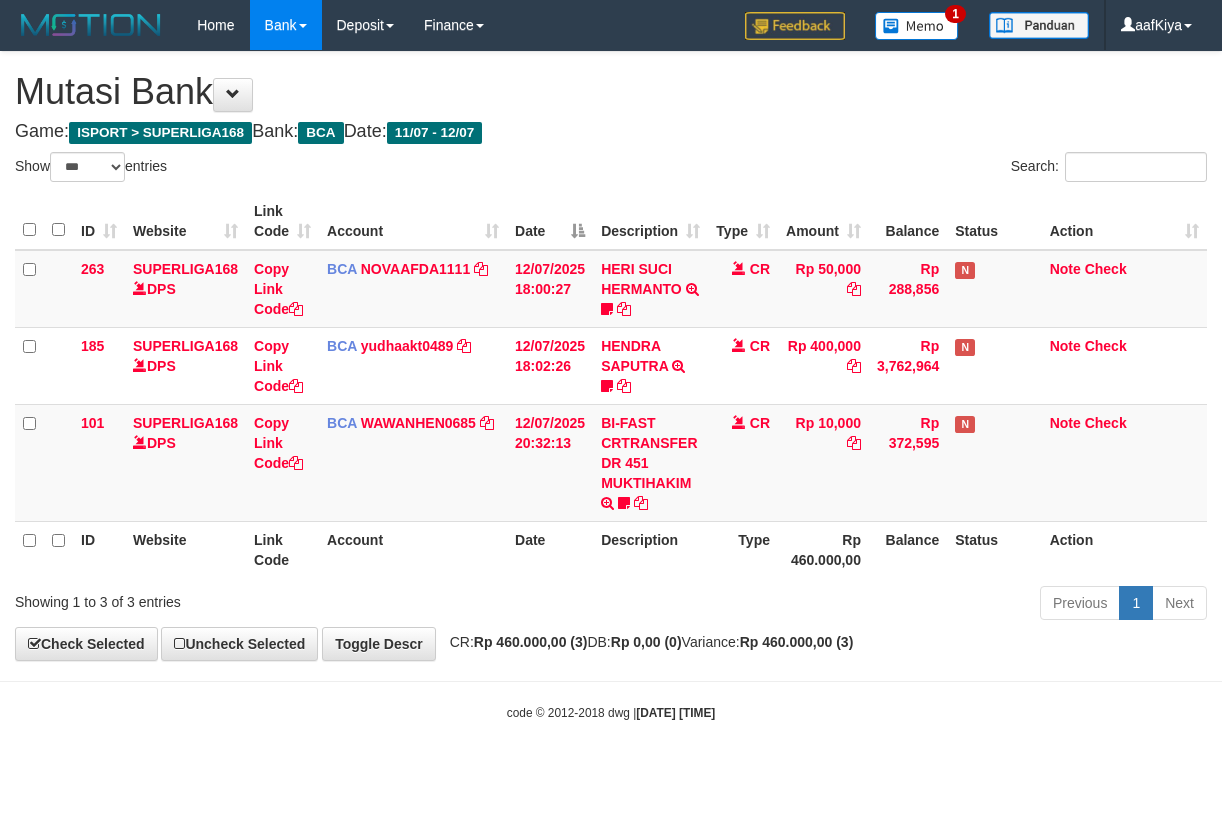 select on "***" 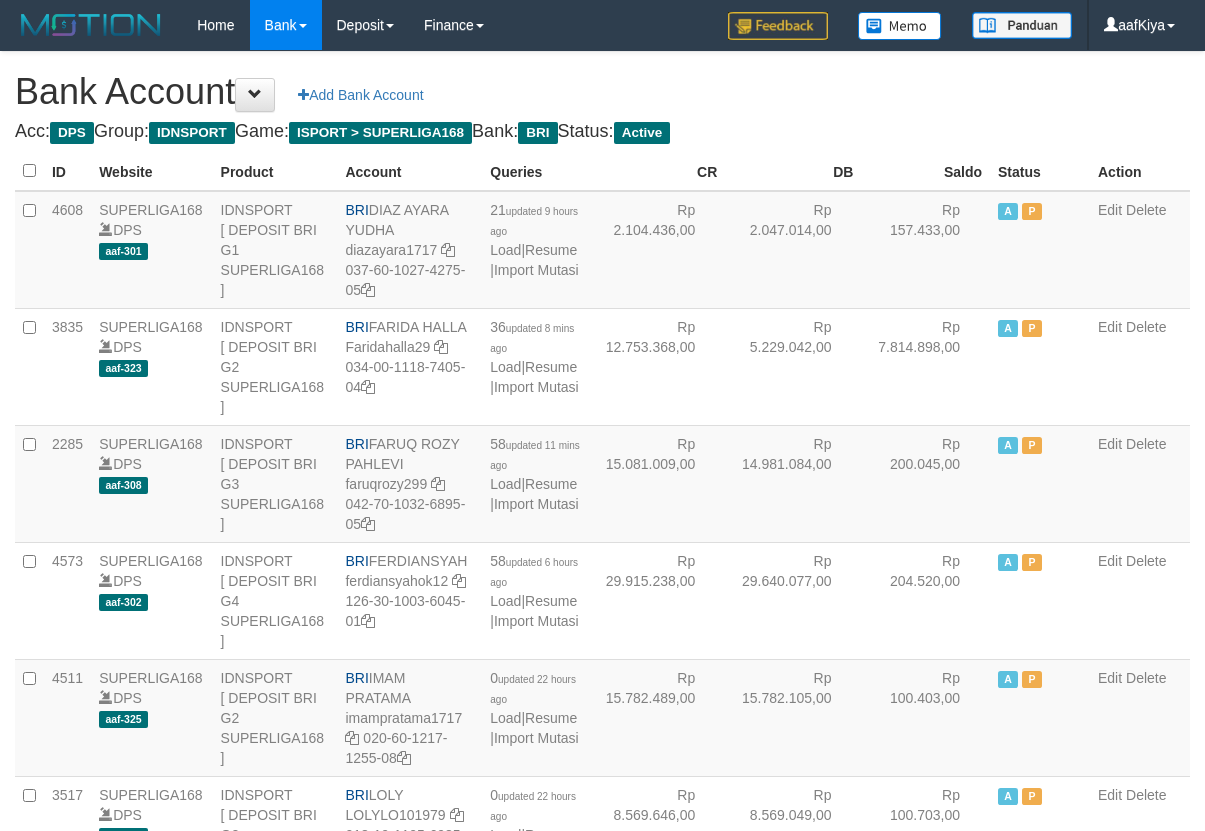 scroll, scrollTop: 1876, scrollLeft: 0, axis: vertical 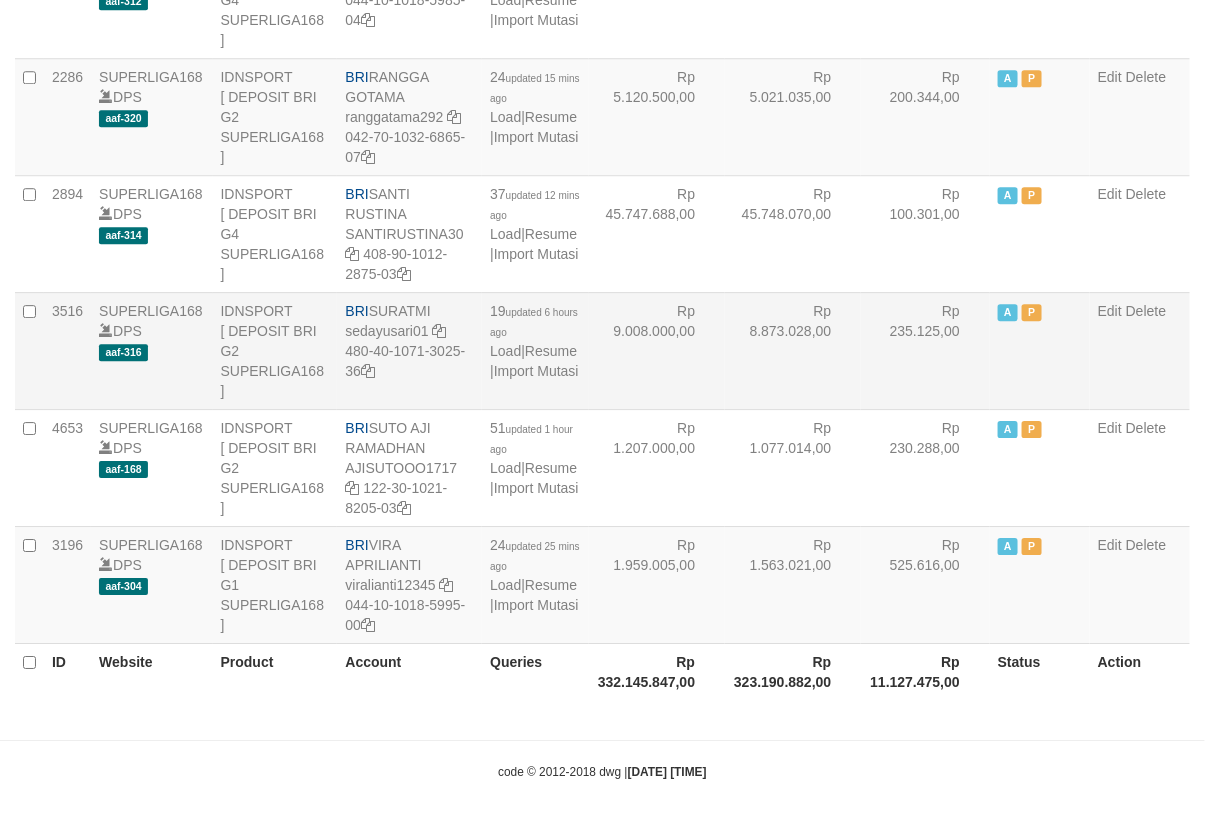 click on "Rp 8.873.028,00" at bounding box center [793, 350] 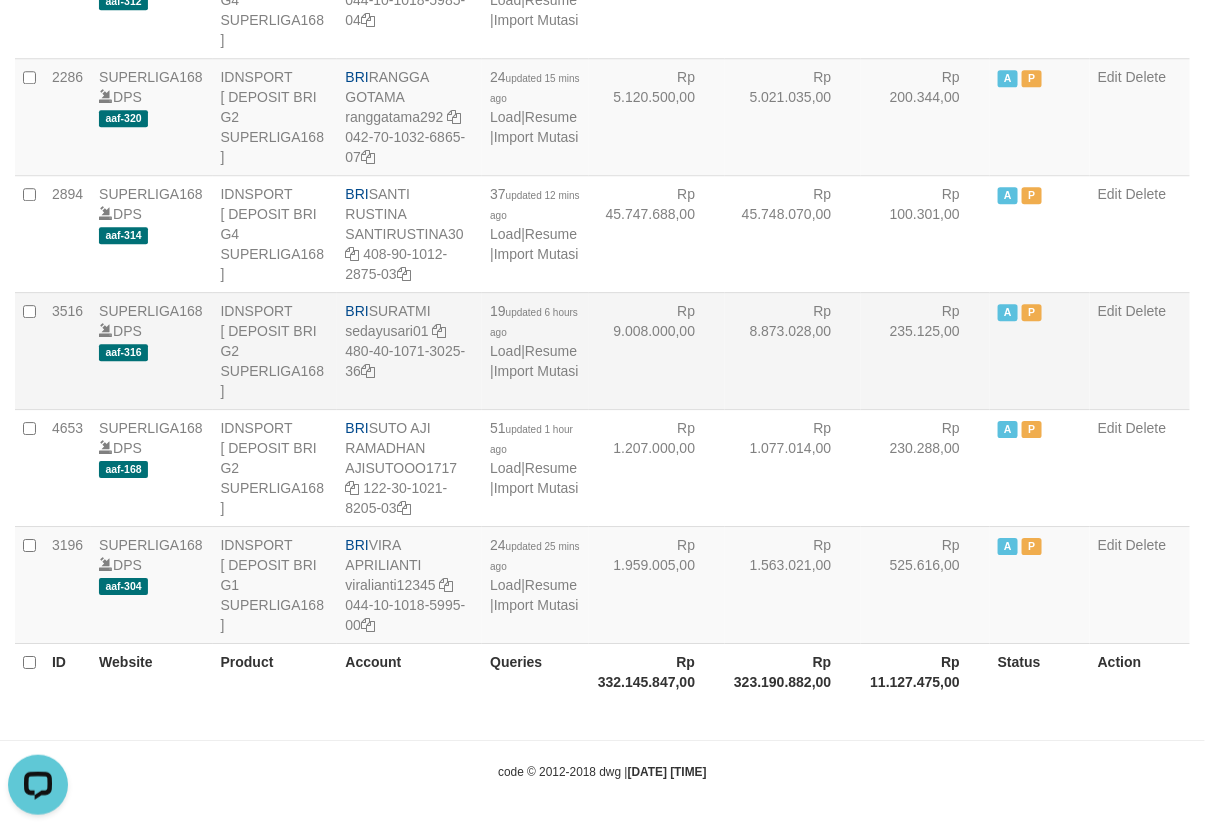 scroll, scrollTop: 0, scrollLeft: 0, axis: both 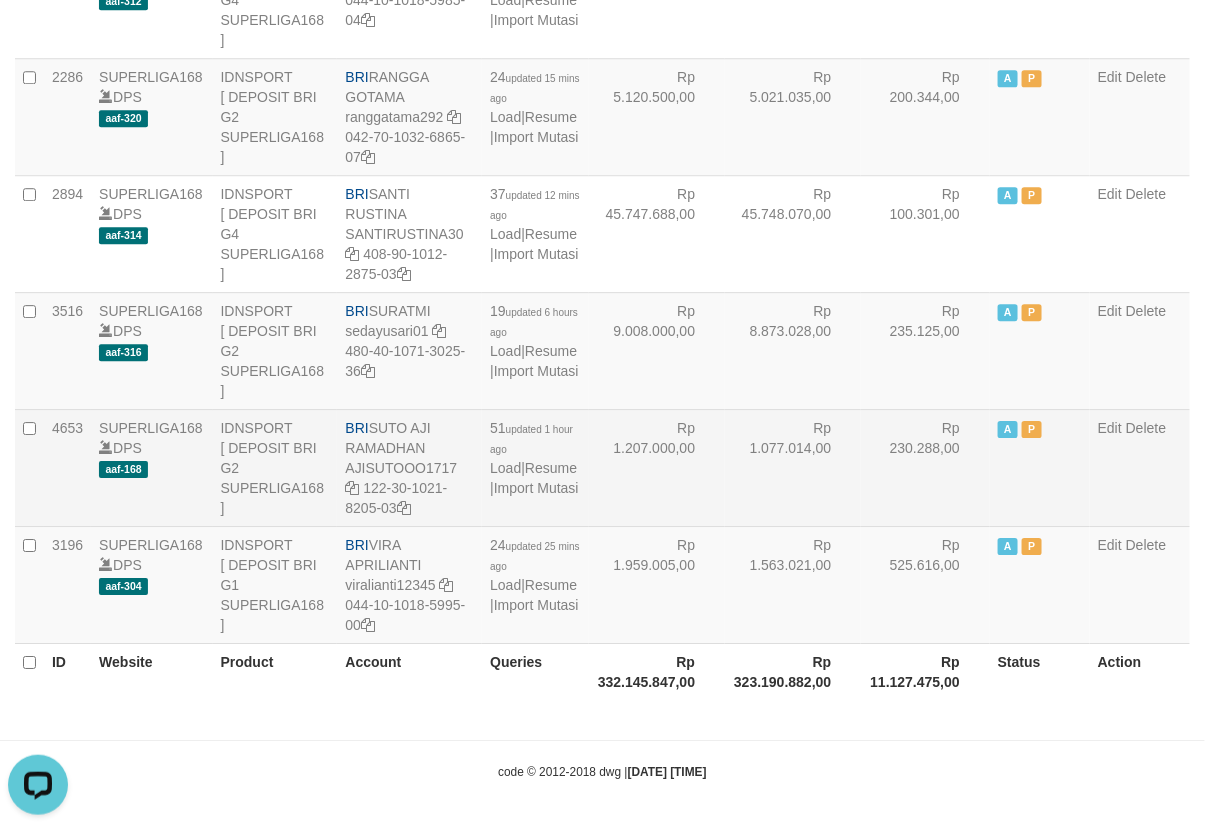 click on "51  updated 1 hour ago
Load
|
Resume
|
Import Mutasi" at bounding box center (535, 467) 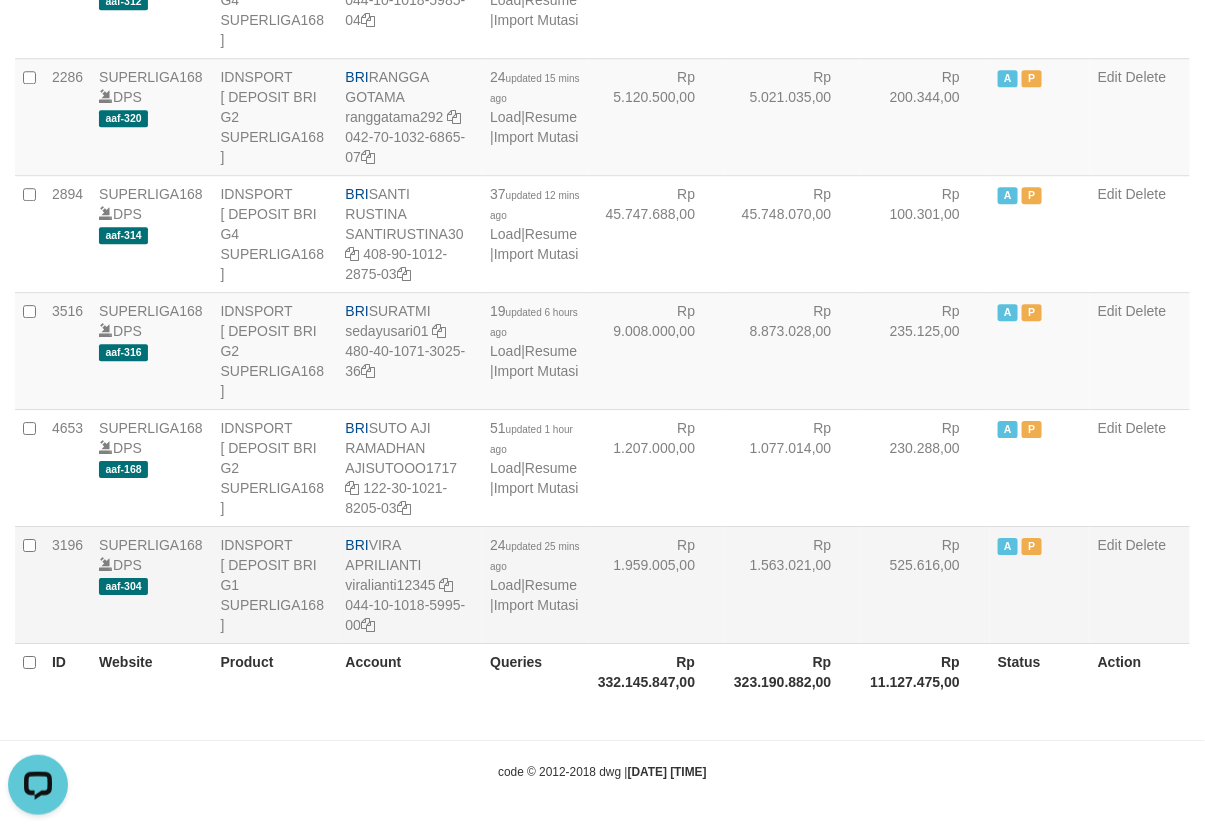 scroll, scrollTop: 1654, scrollLeft: 0, axis: vertical 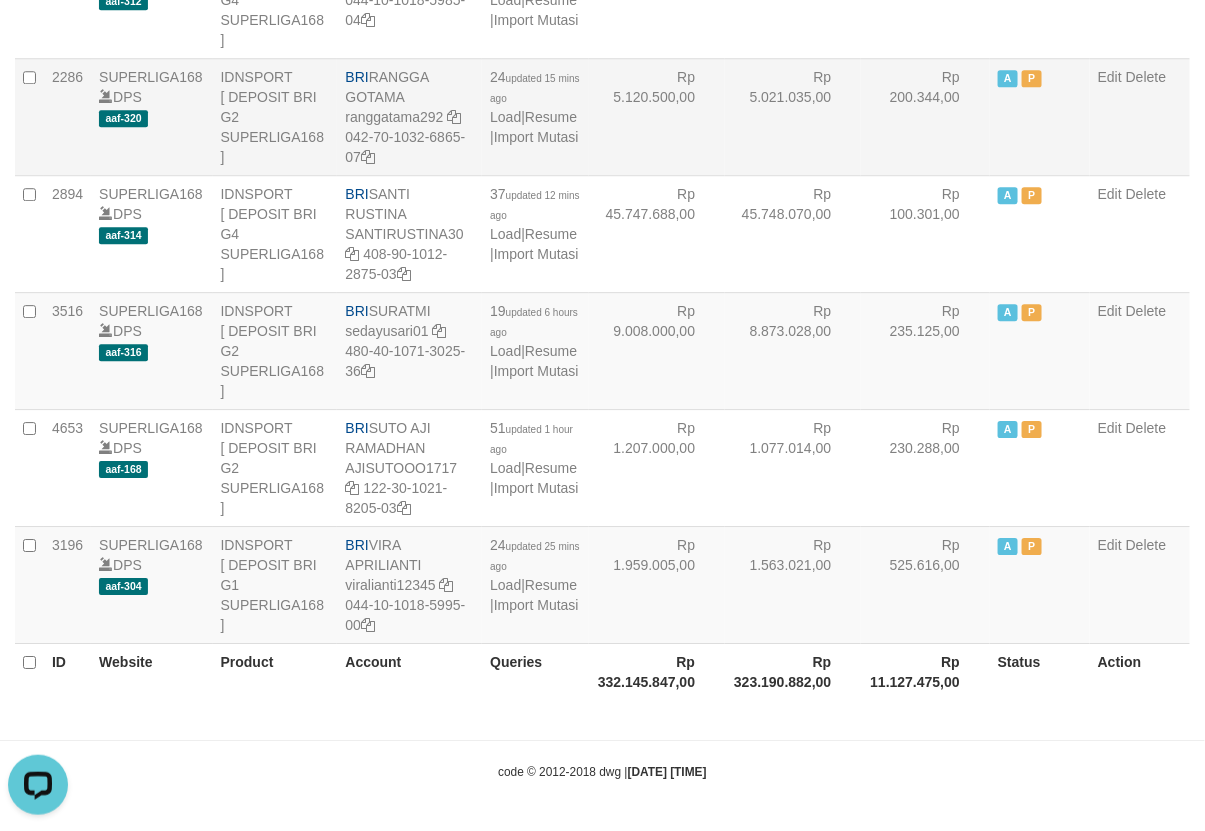click on "Rp 5.120.500,00" at bounding box center (657, 116) 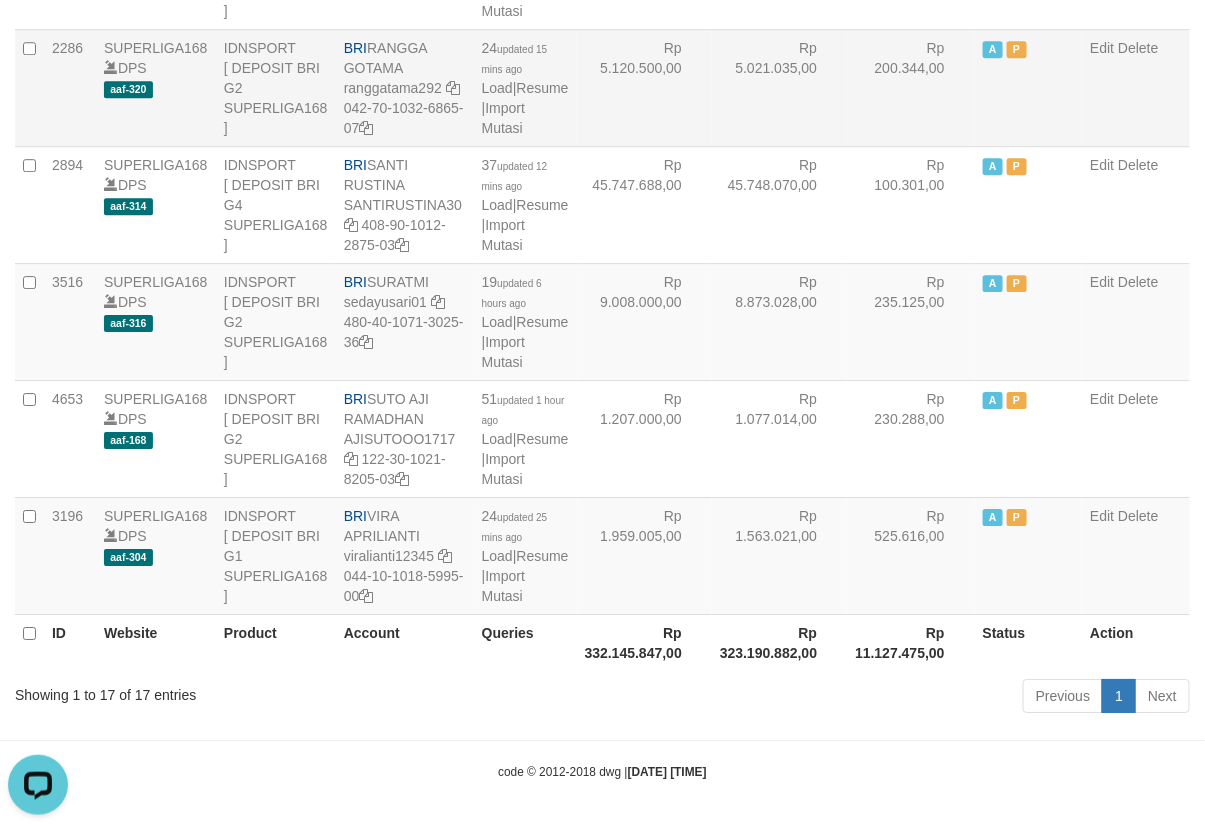 click on "Rp 5.021.035,00" at bounding box center [779, 87] 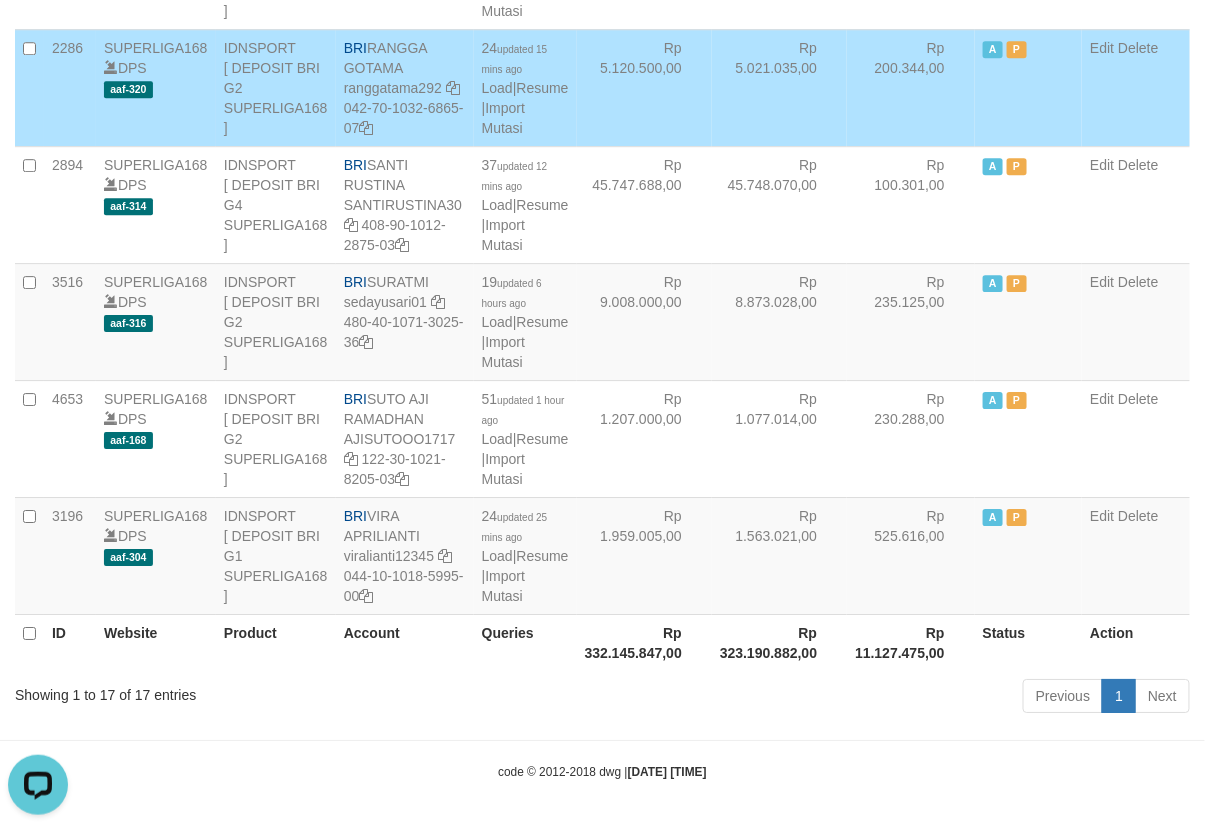 scroll, scrollTop: 178, scrollLeft: 0, axis: vertical 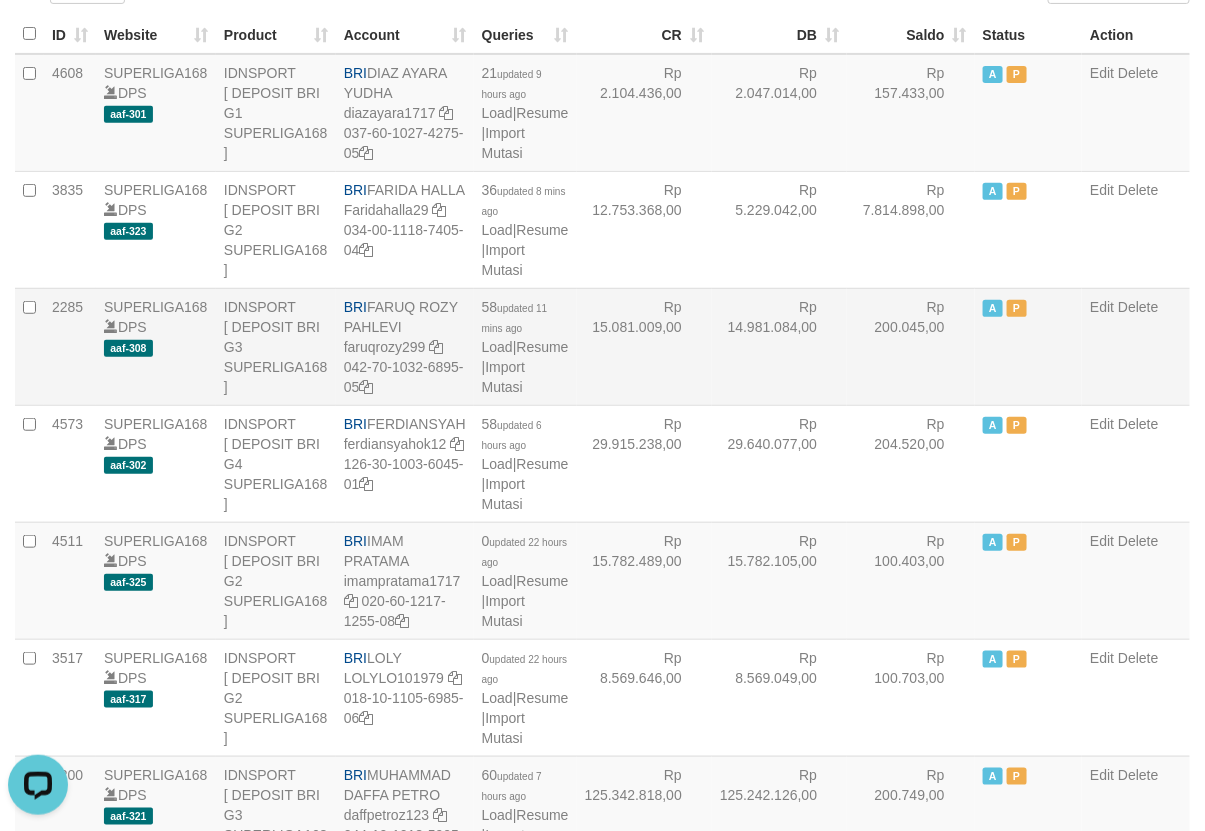 click on "Rp 15.081.009,00" at bounding box center [644, 346] 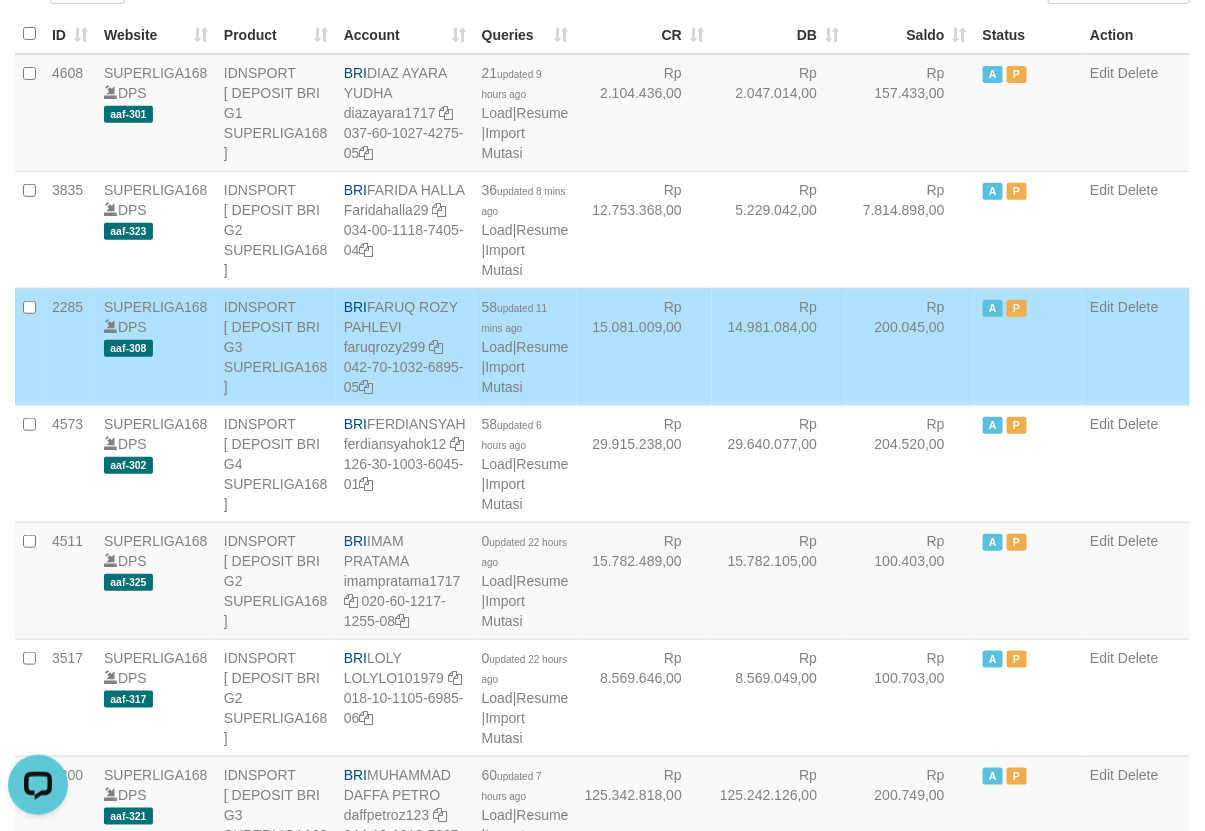 click on "Rp 15.081.009,00" at bounding box center [644, 346] 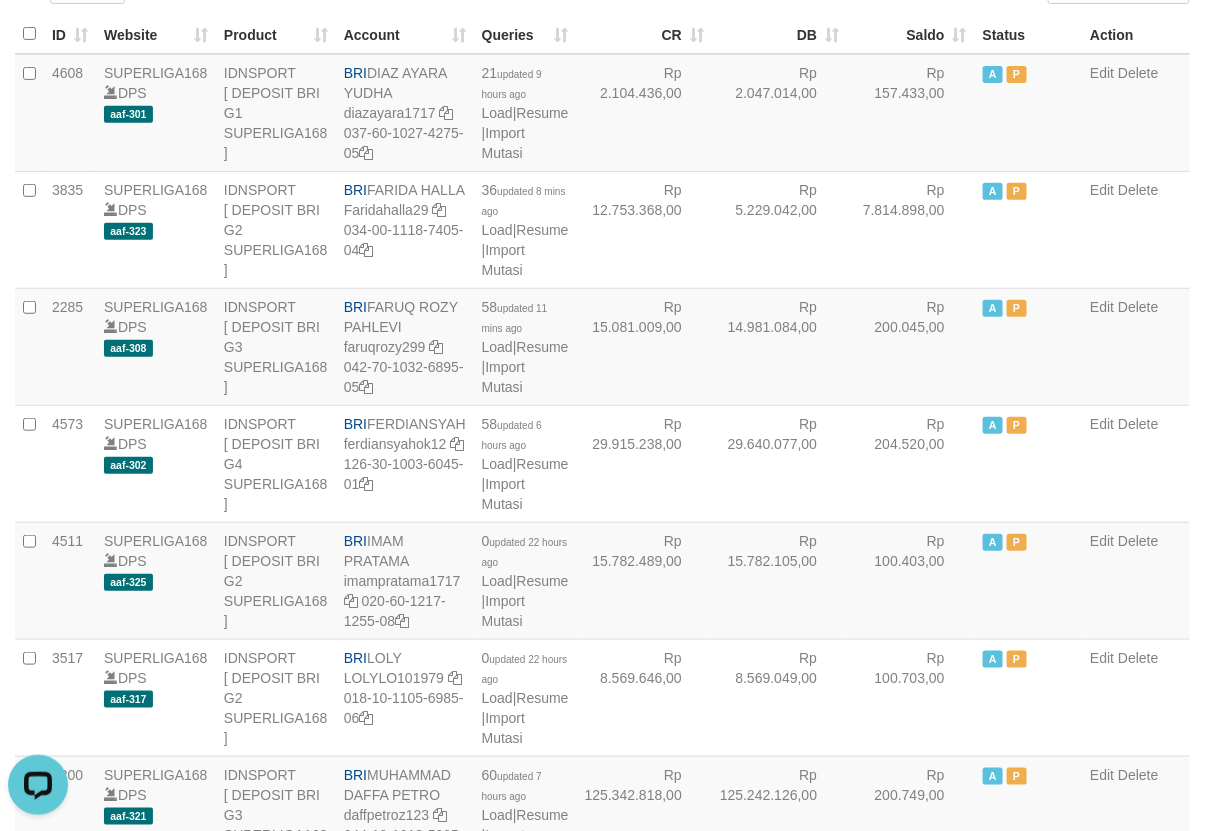 scroll, scrollTop: 1685, scrollLeft: 0, axis: vertical 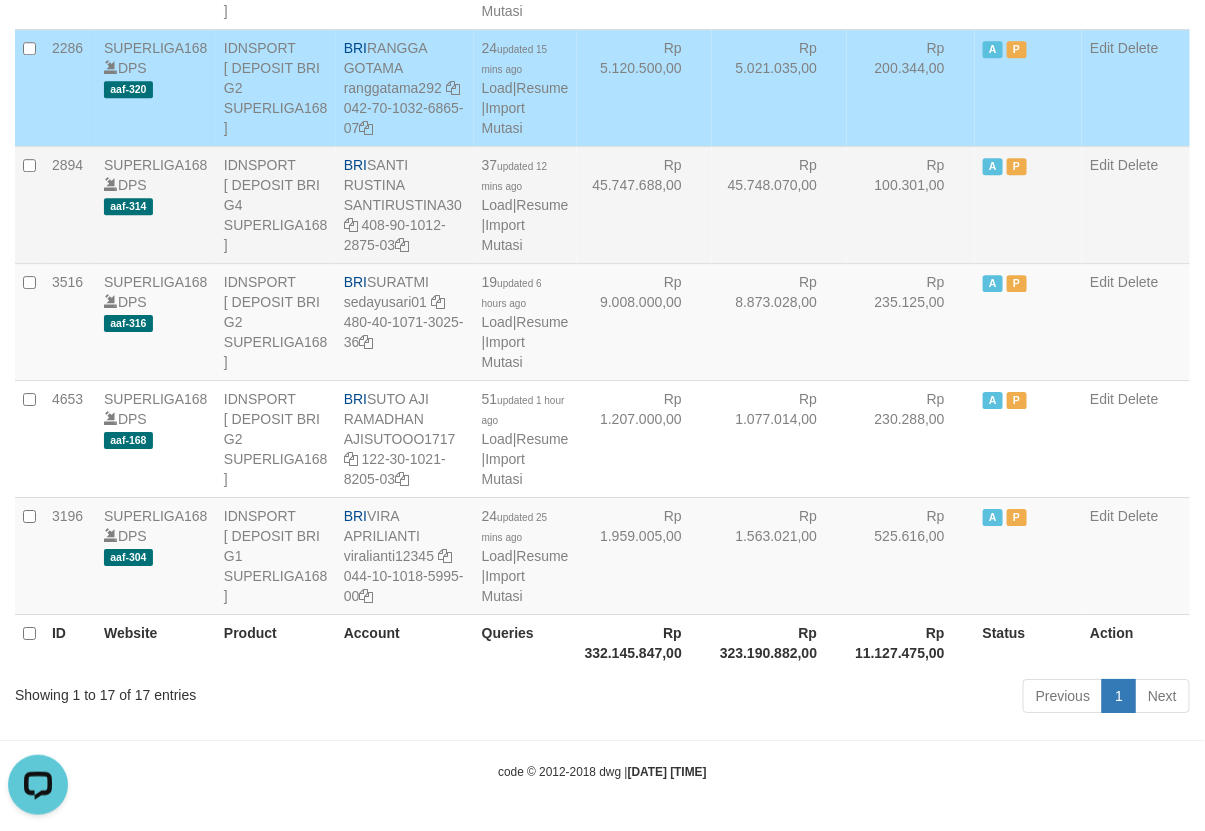 click on "Rp 5.021.035,00" at bounding box center [779, 87] 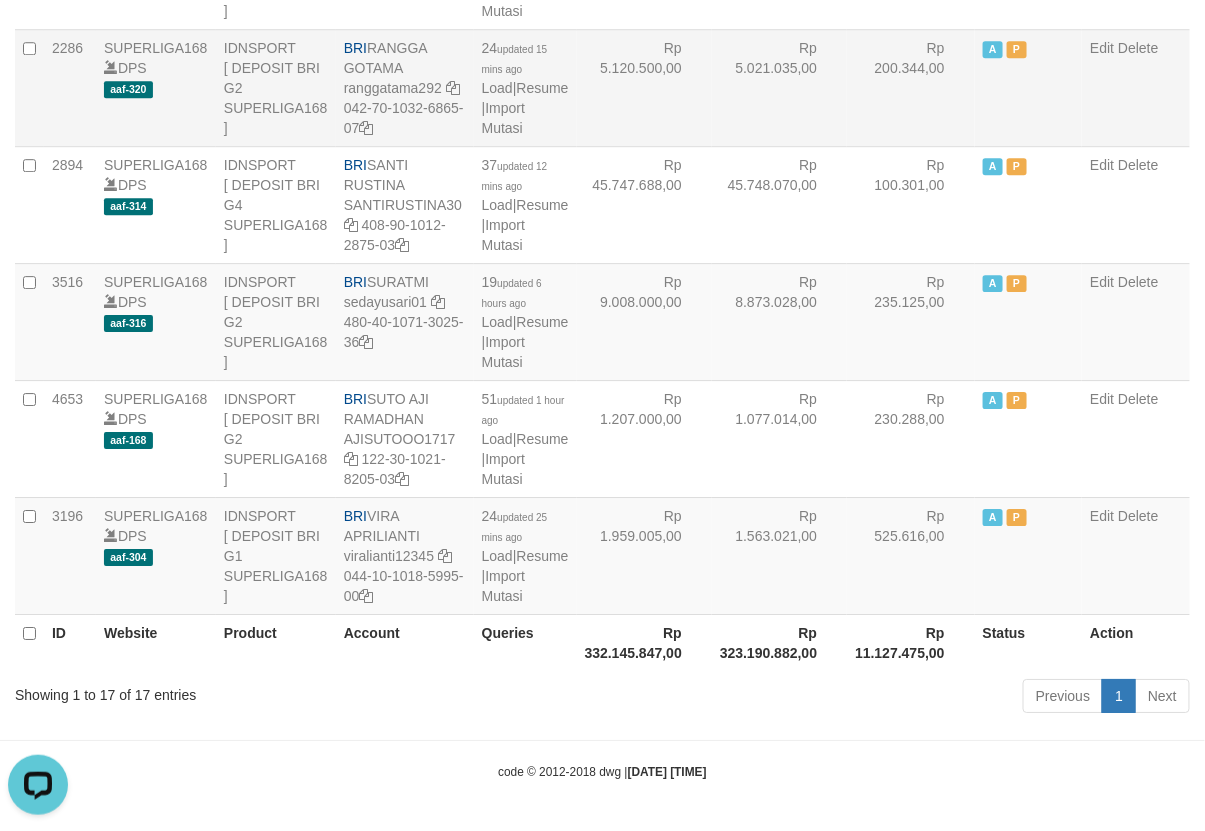 click on "Rp 5.120.500,00" at bounding box center [644, 87] 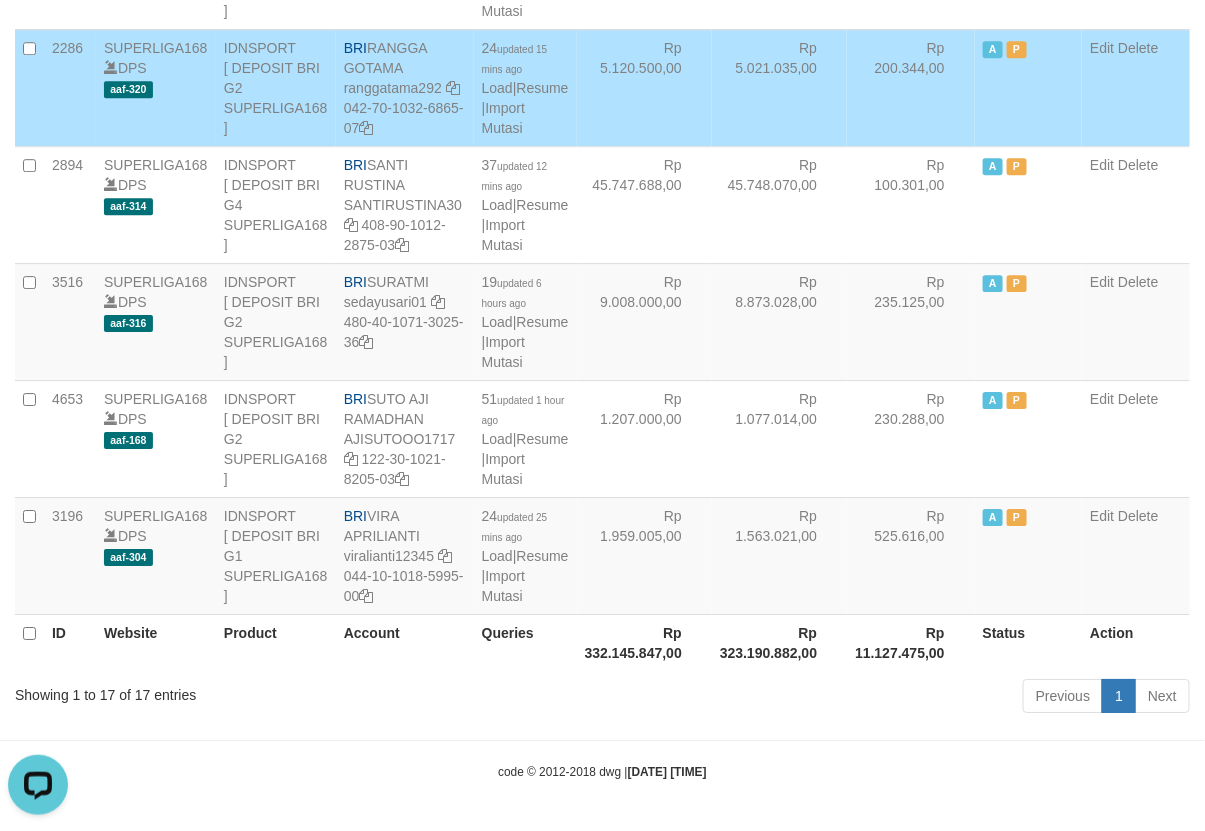 scroll, scrollTop: 42, scrollLeft: 0, axis: vertical 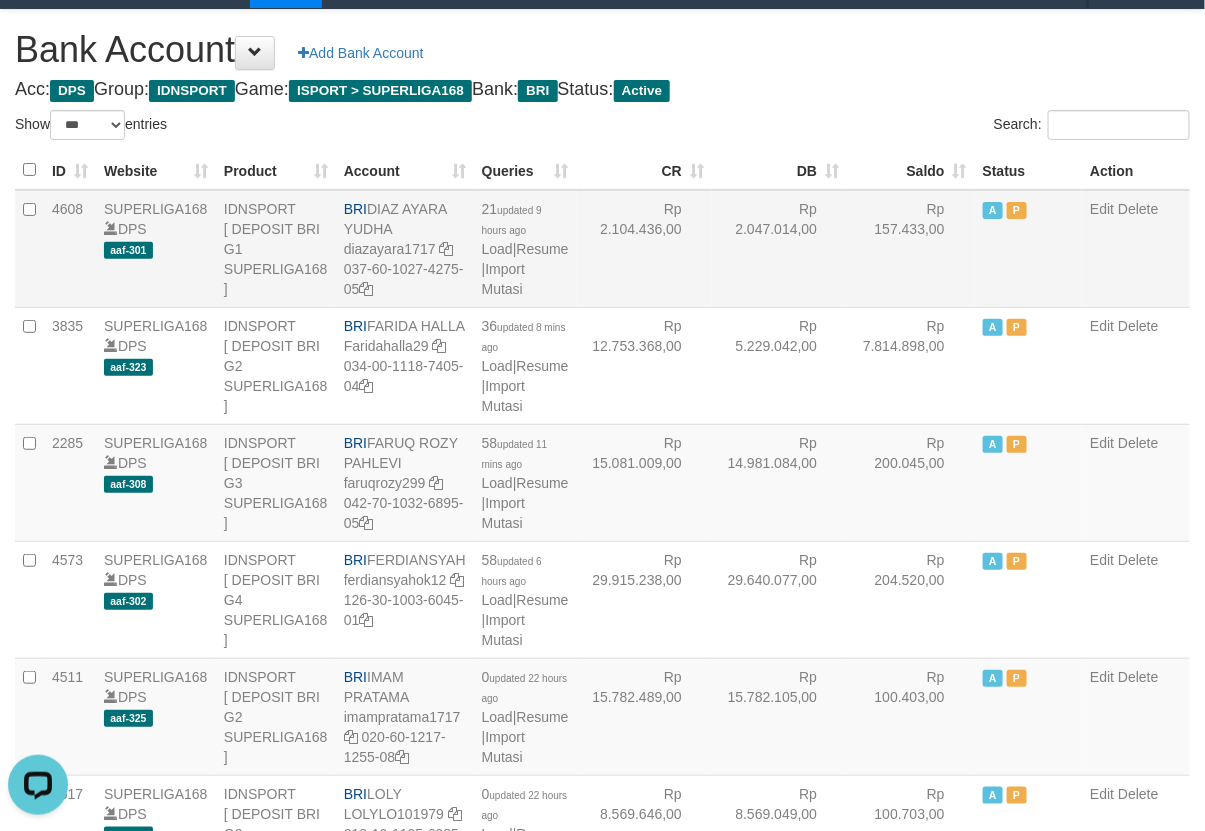 click on "Rp 2.104.436,00" at bounding box center (644, 249) 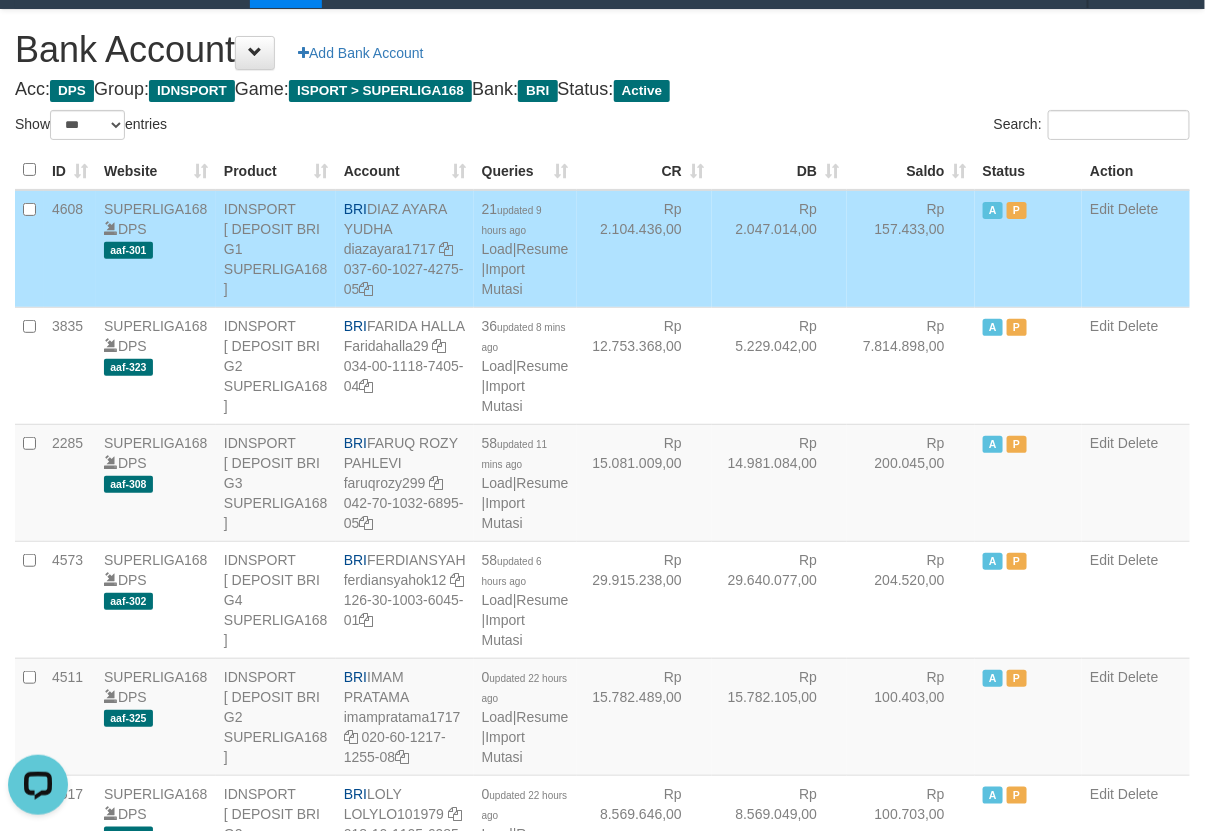 drag, startPoint x: 672, startPoint y: 137, endPoint x: 664, endPoint y: 84, distance: 53.600372 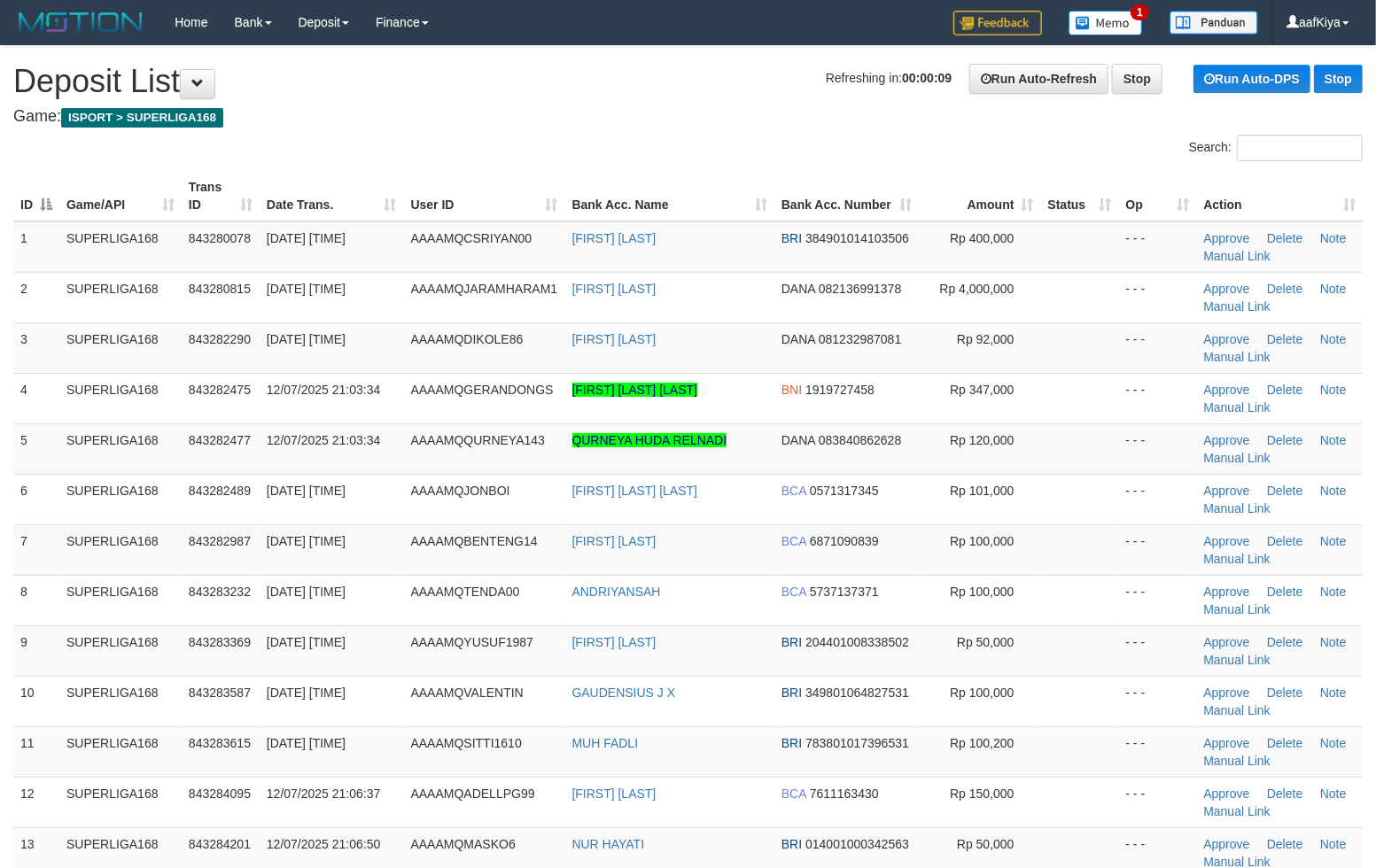scroll, scrollTop: 1058, scrollLeft: 0, axis: vertical 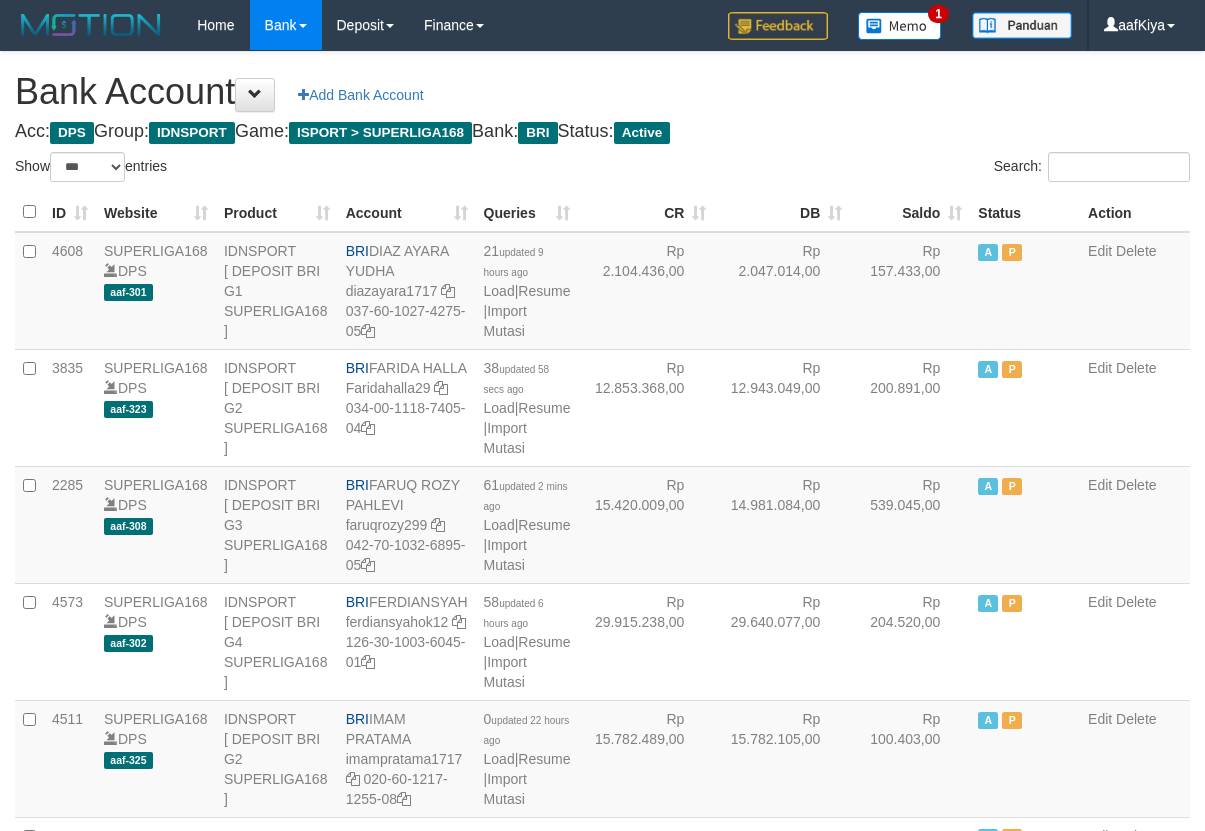 select on "***" 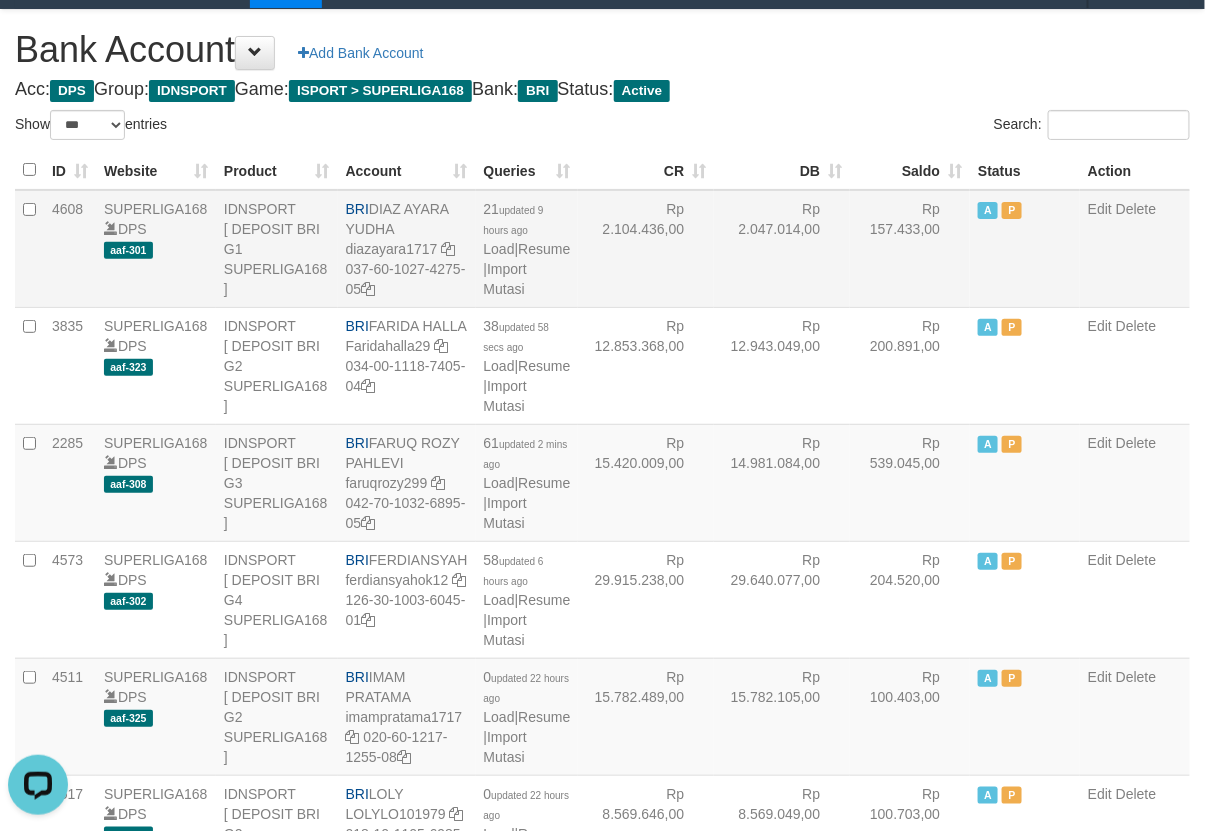 scroll, scrollTop: 42, scrollLeft: 0, axis: vertical 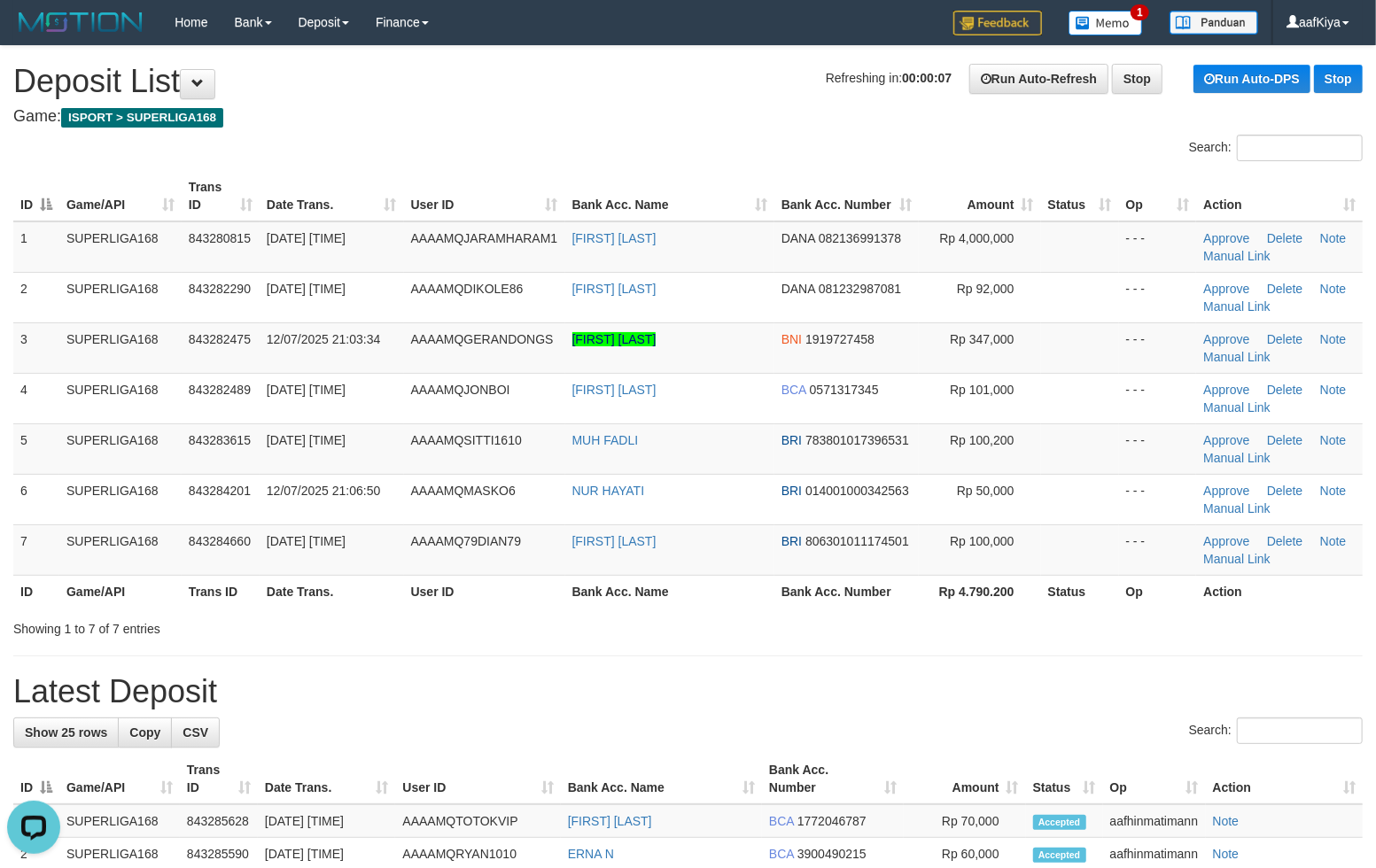 click on "User ID" at bounding box center (485, 196) 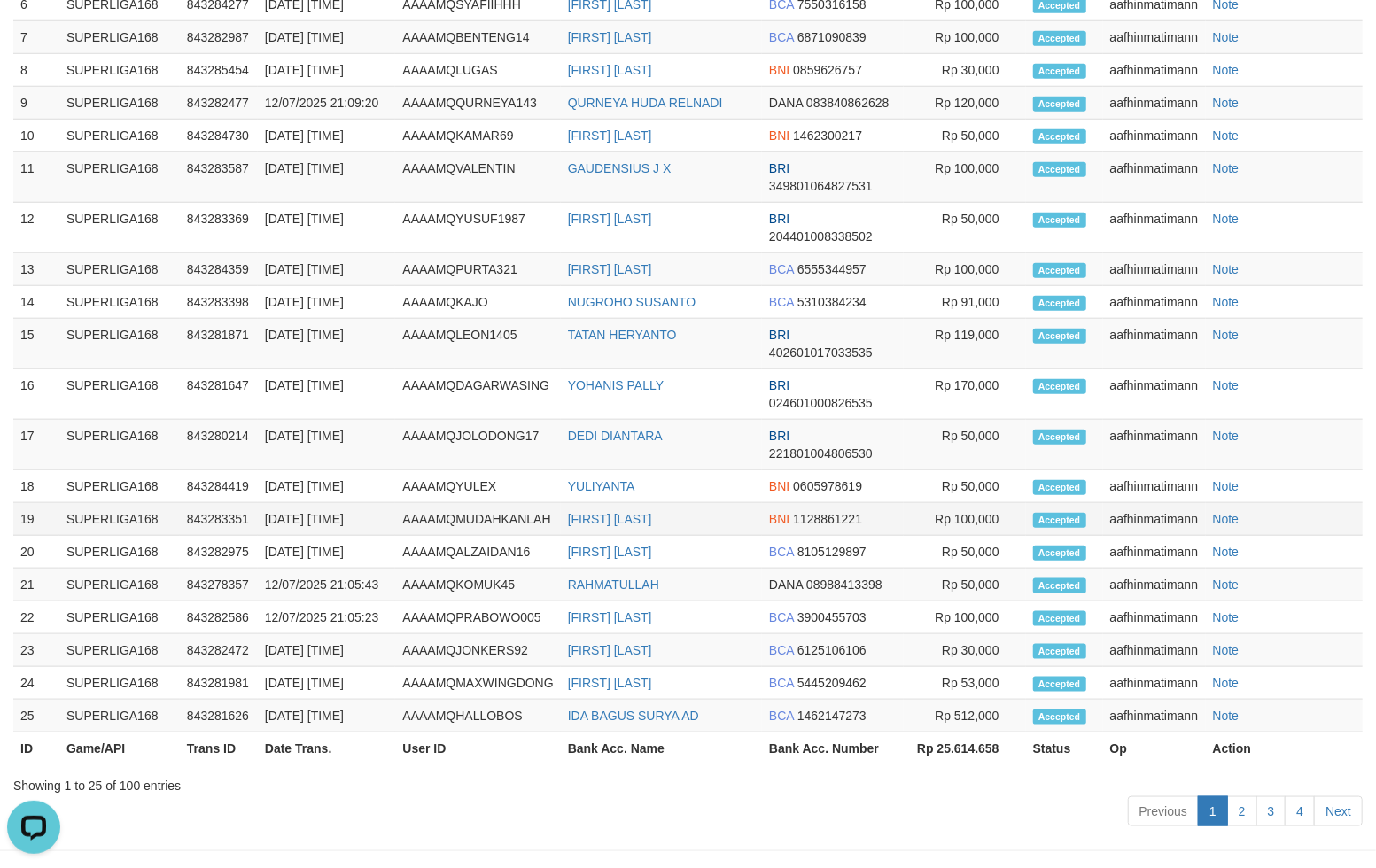click on "[DATE] [TIME]" at bounding box center (327, 519) 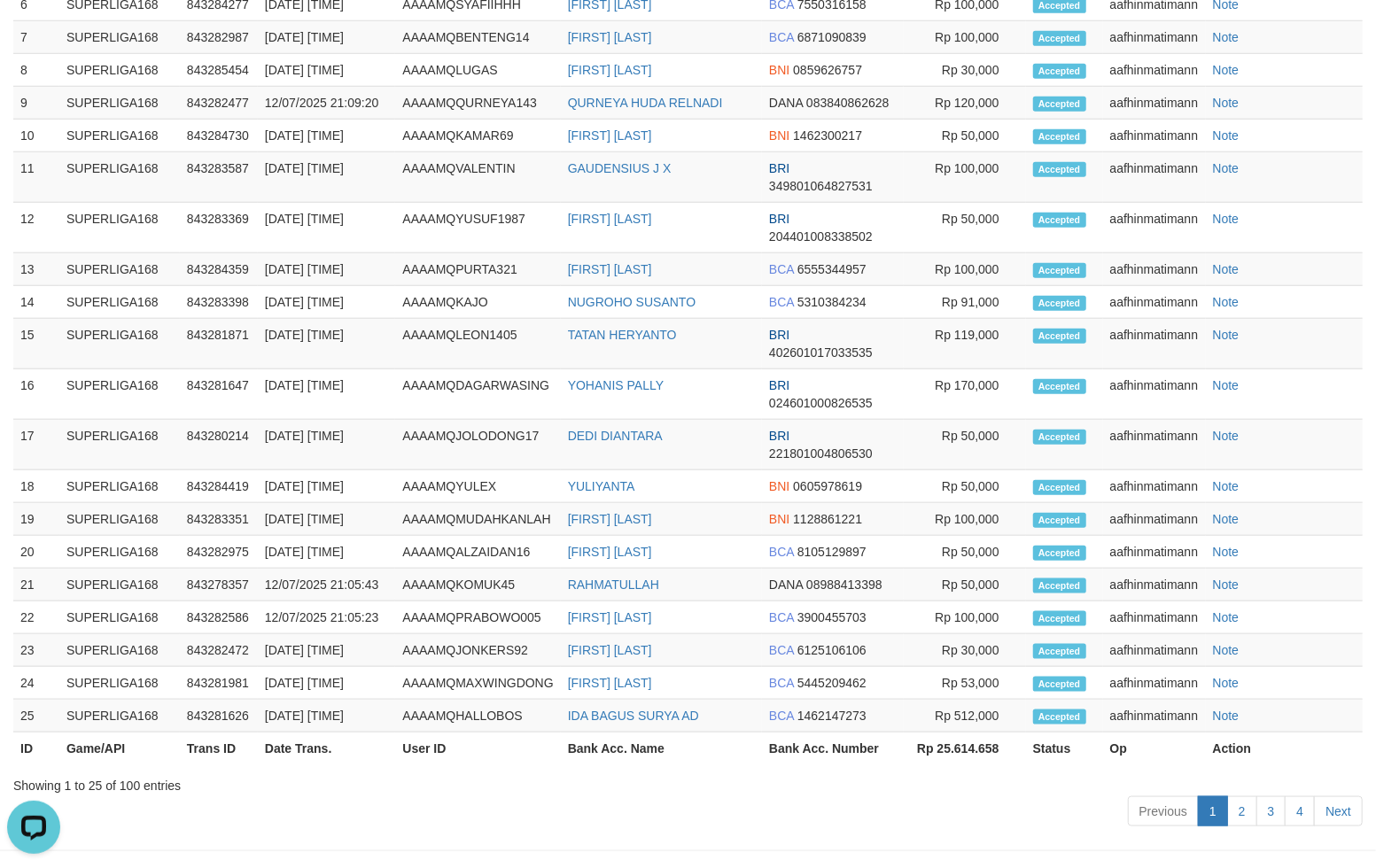 scroll, scrollTop: 106, scrollLeft: 0, axis: vertical 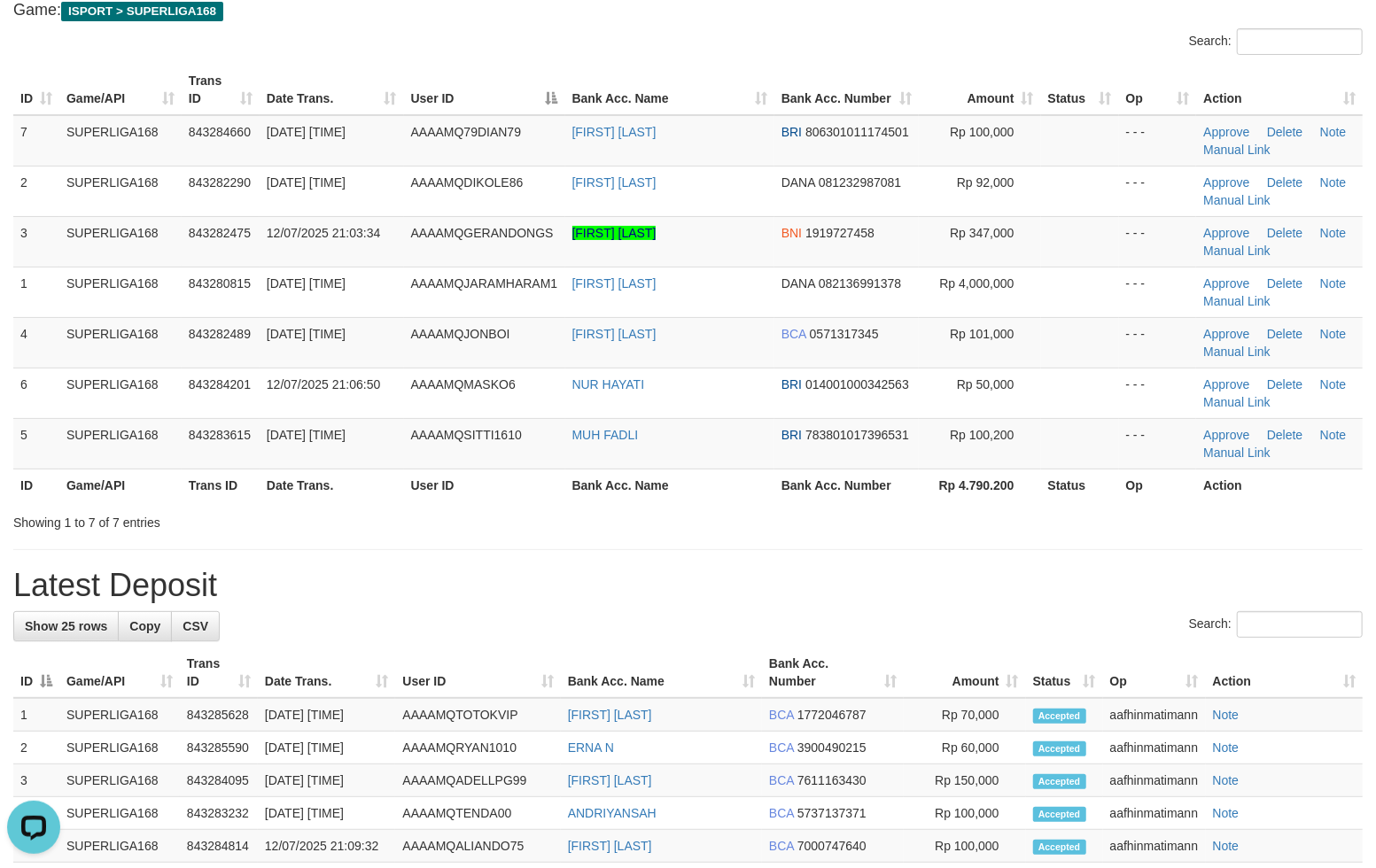 drag, startPoint x: 396, startPoint y: 572, endPoint x: 276, endPoint y: 574, distance: 120.01667 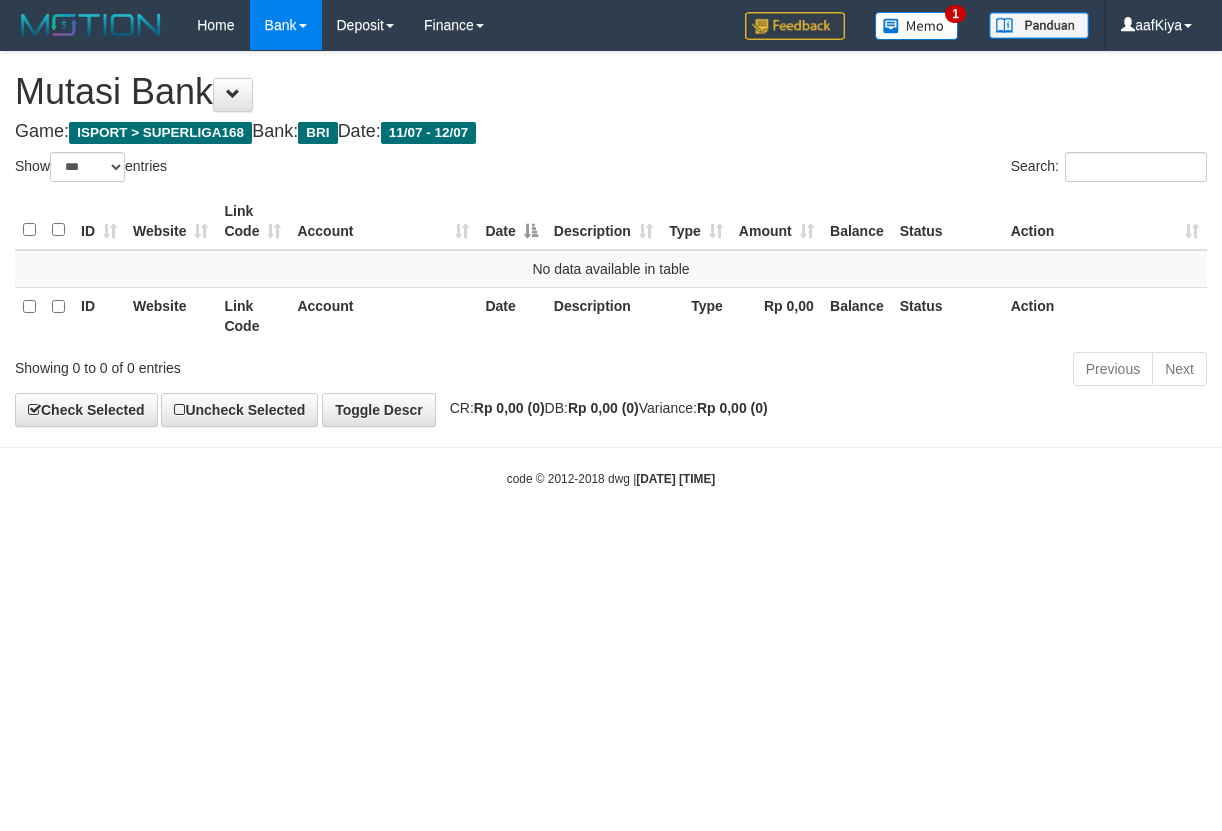 select on "***" 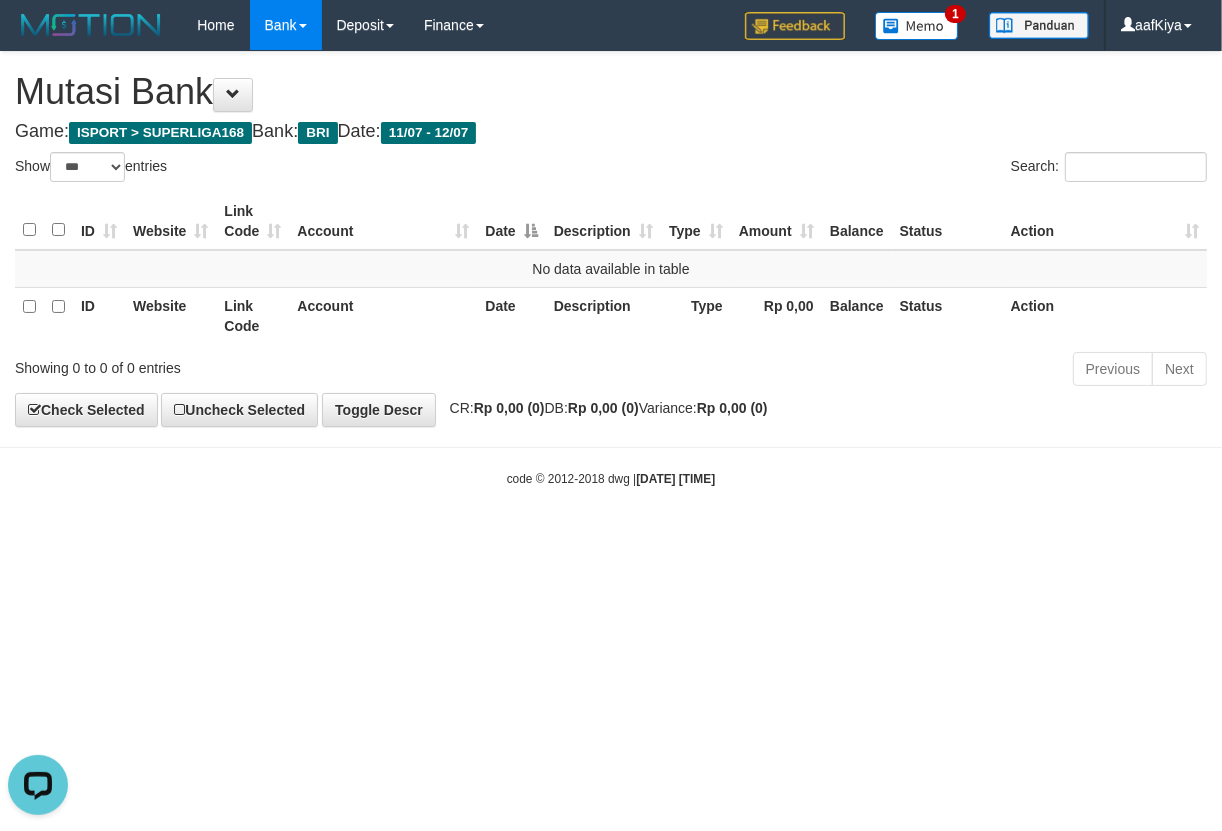 scroll, scrollTop: 0, scrollLeft: 0, axis: both 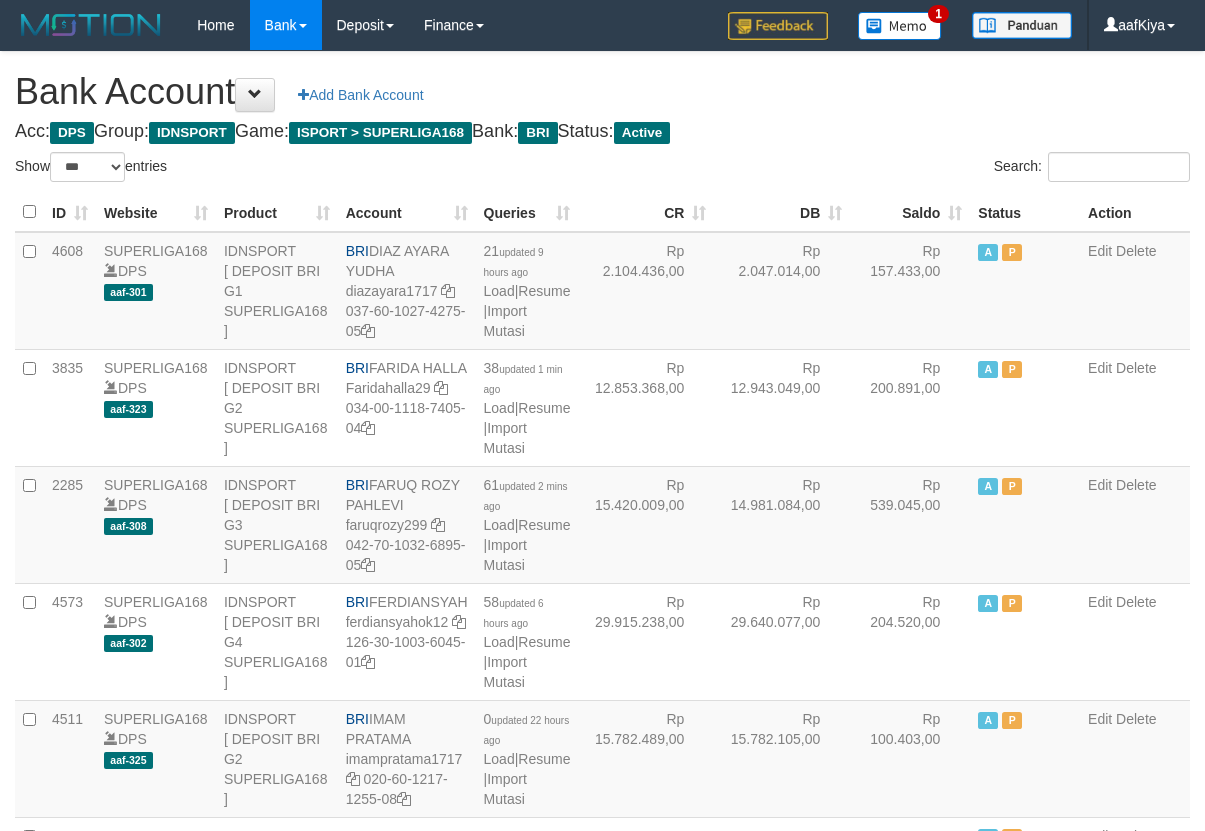 select on "***" 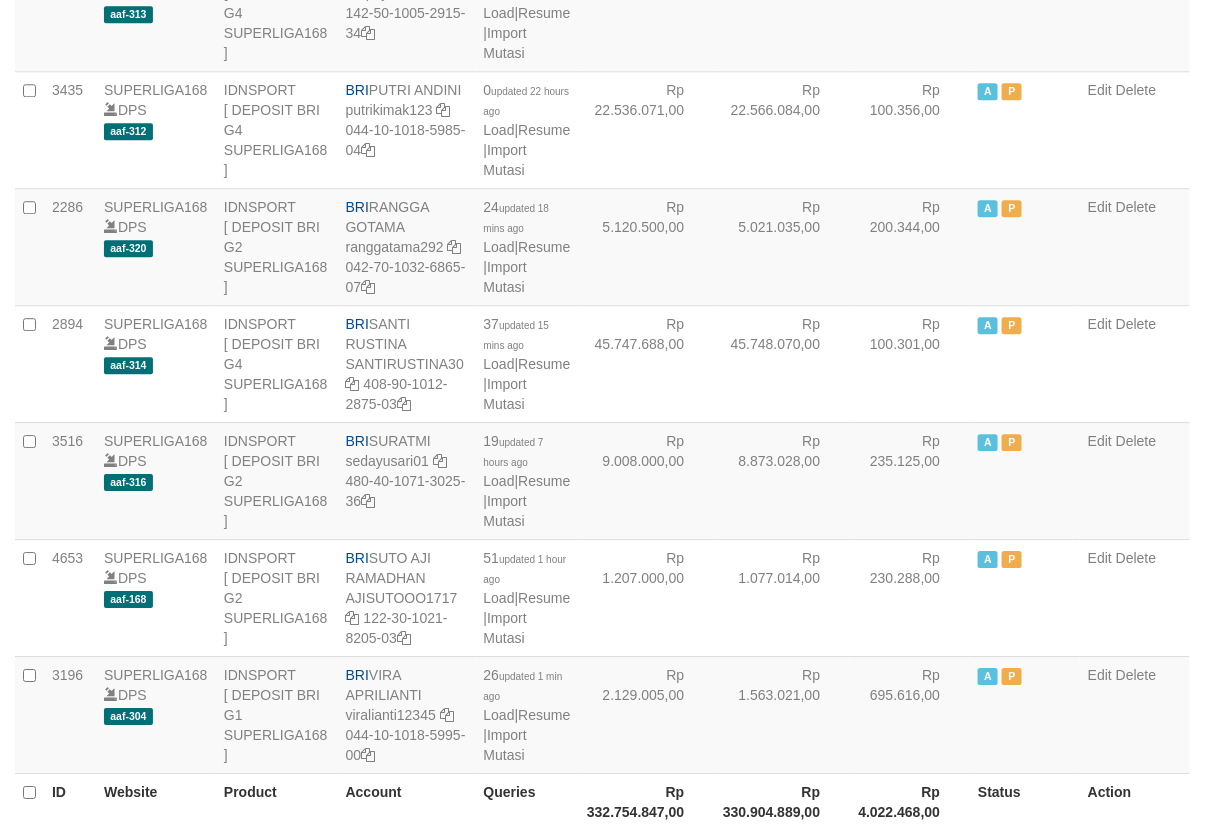 scroll, scrollTop: 1488, scrollLeft: 0, axis: vertical 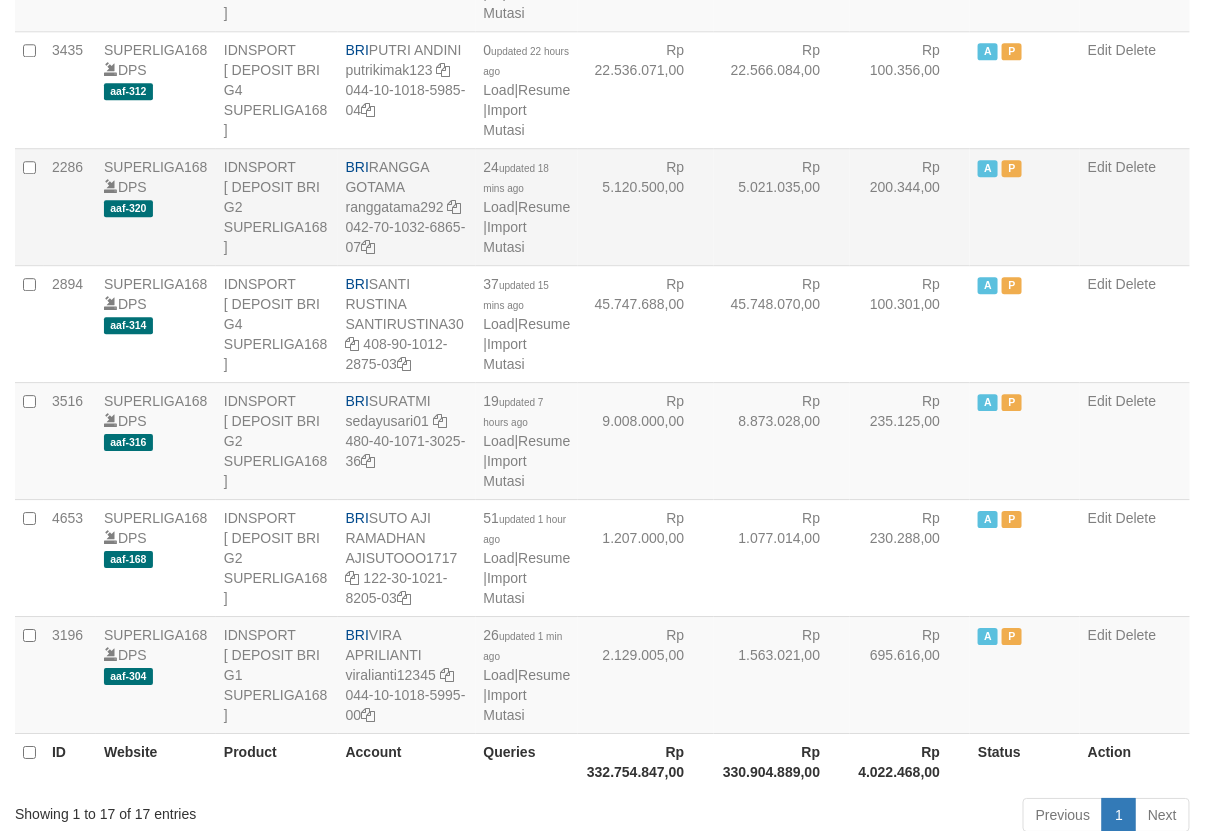 click on "24 updated 18 mins ago Load | Resume | Import Mutasi" at bounding box center [527, 206] 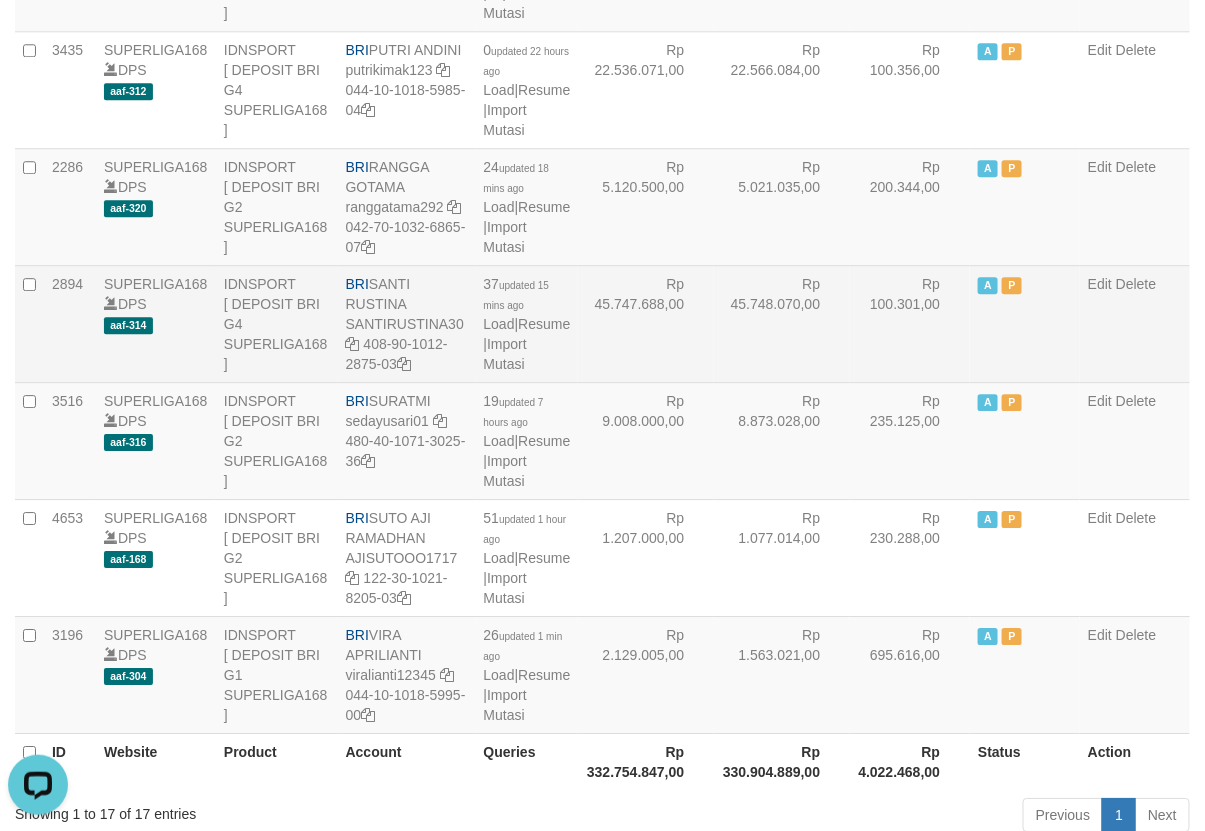 scroll, scrollTop: 0, scrollLeft: 0, axis: both 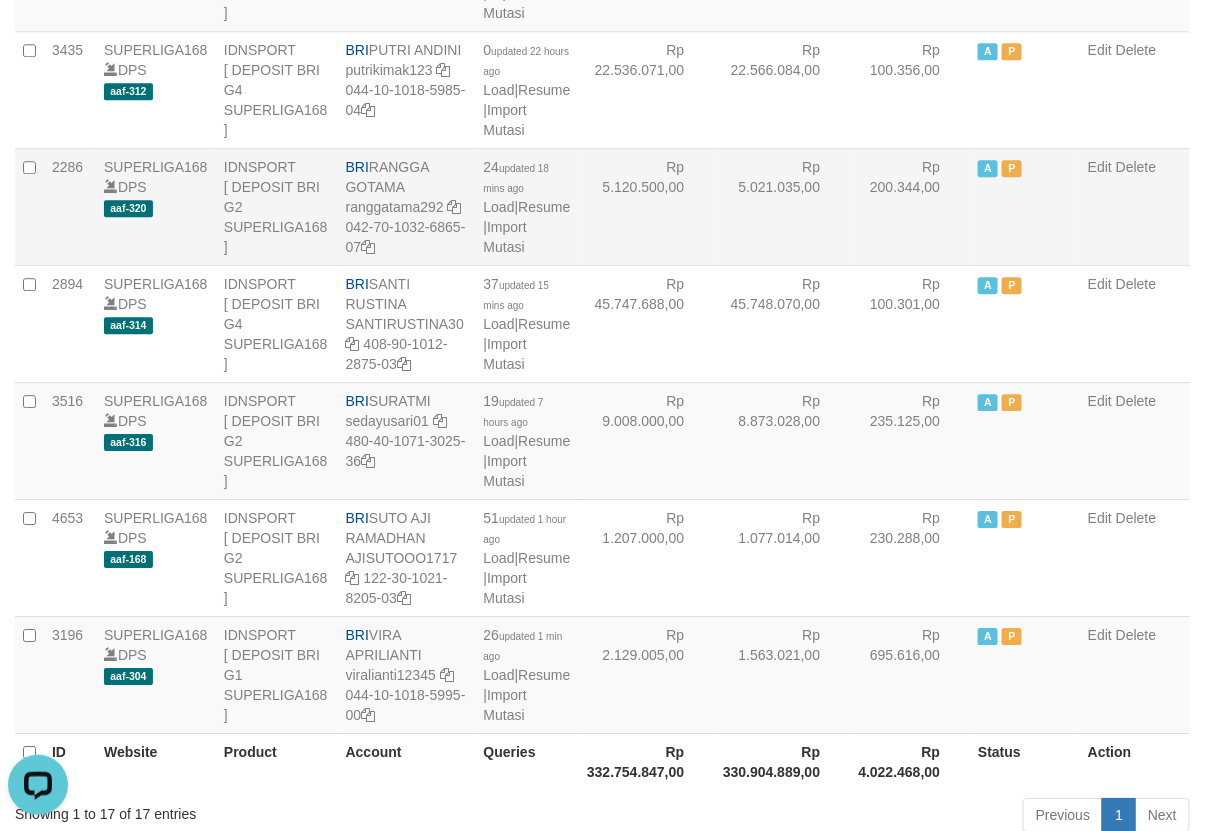 drag, startPoint x: 783, startPoint y: 457, endPoint x: 751, endPoint y: 473, distance: 35.77709 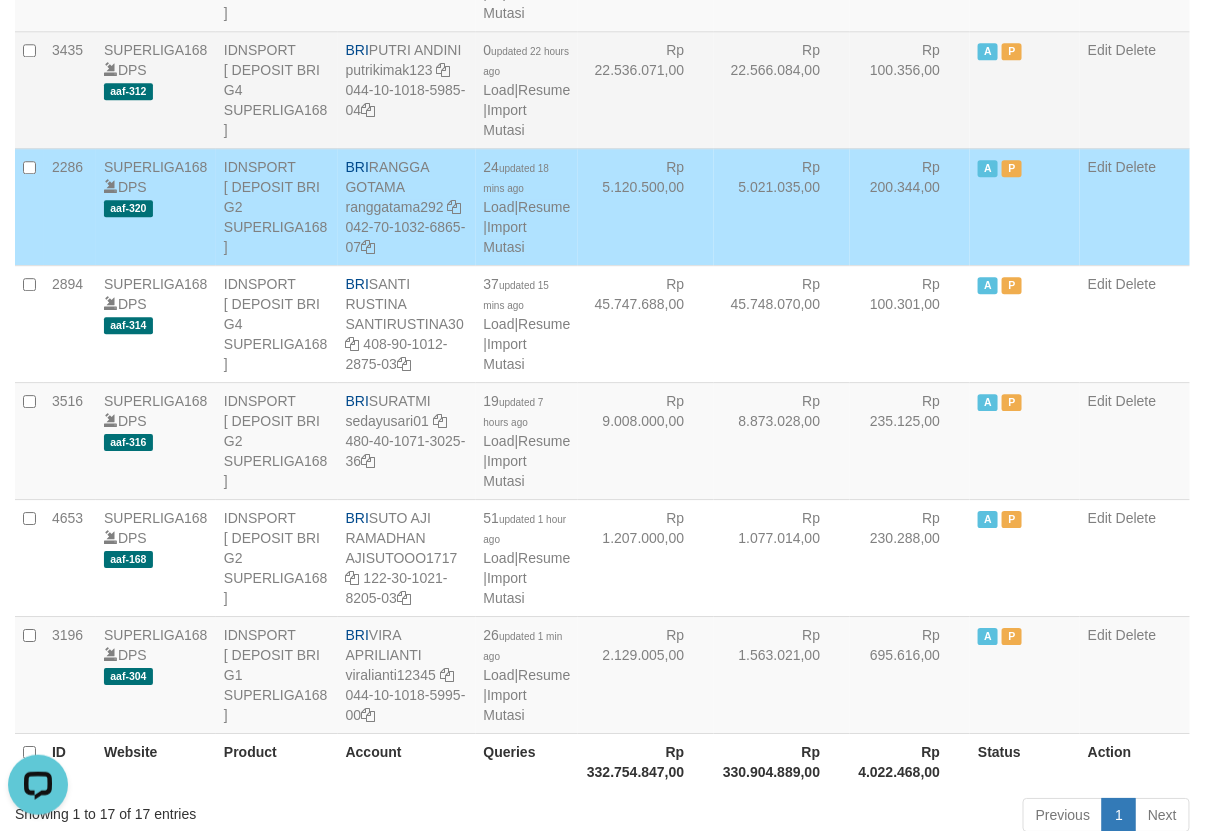 click on "Rp 22.536.071,00" at bounding box center (646, 89) 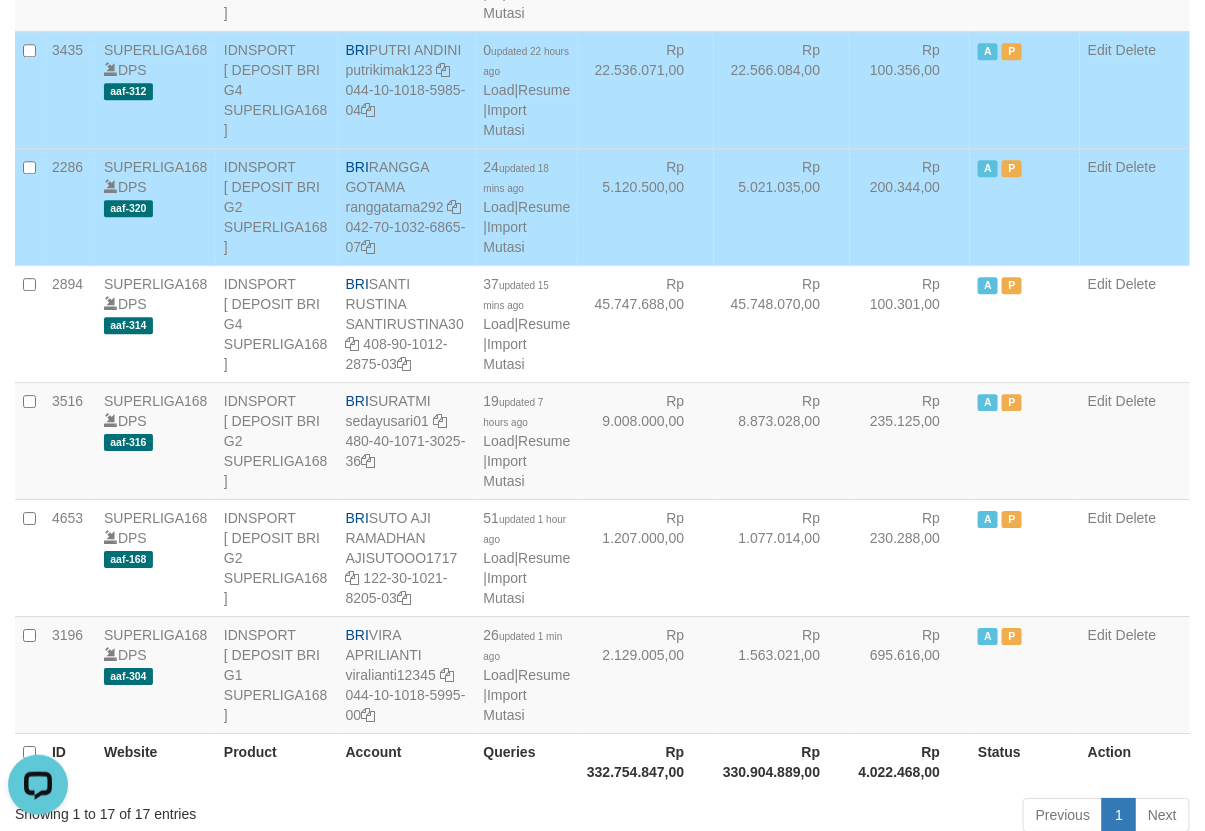 click on "Rp 22.536.071,00" at bounding box center (646, 89) 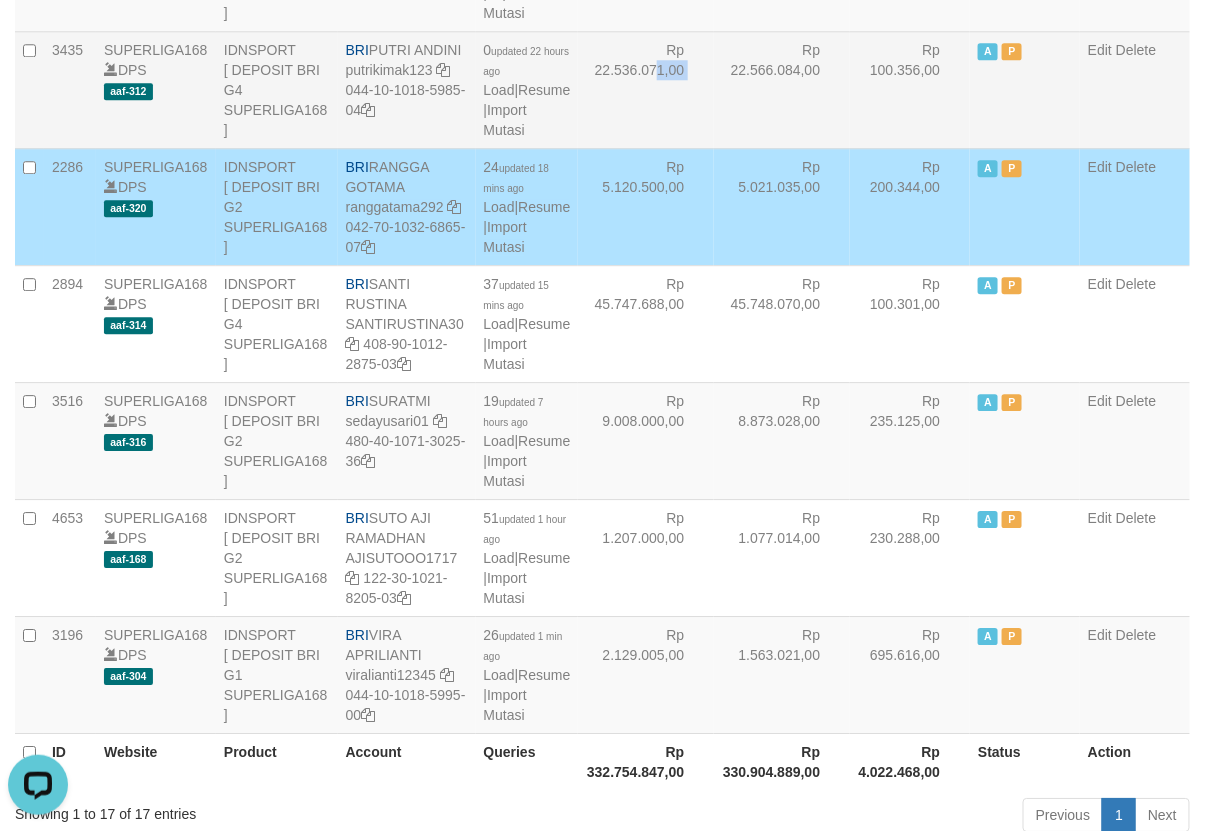 click on "Rp 22.536.071,00" at bounding box center (646, 89) 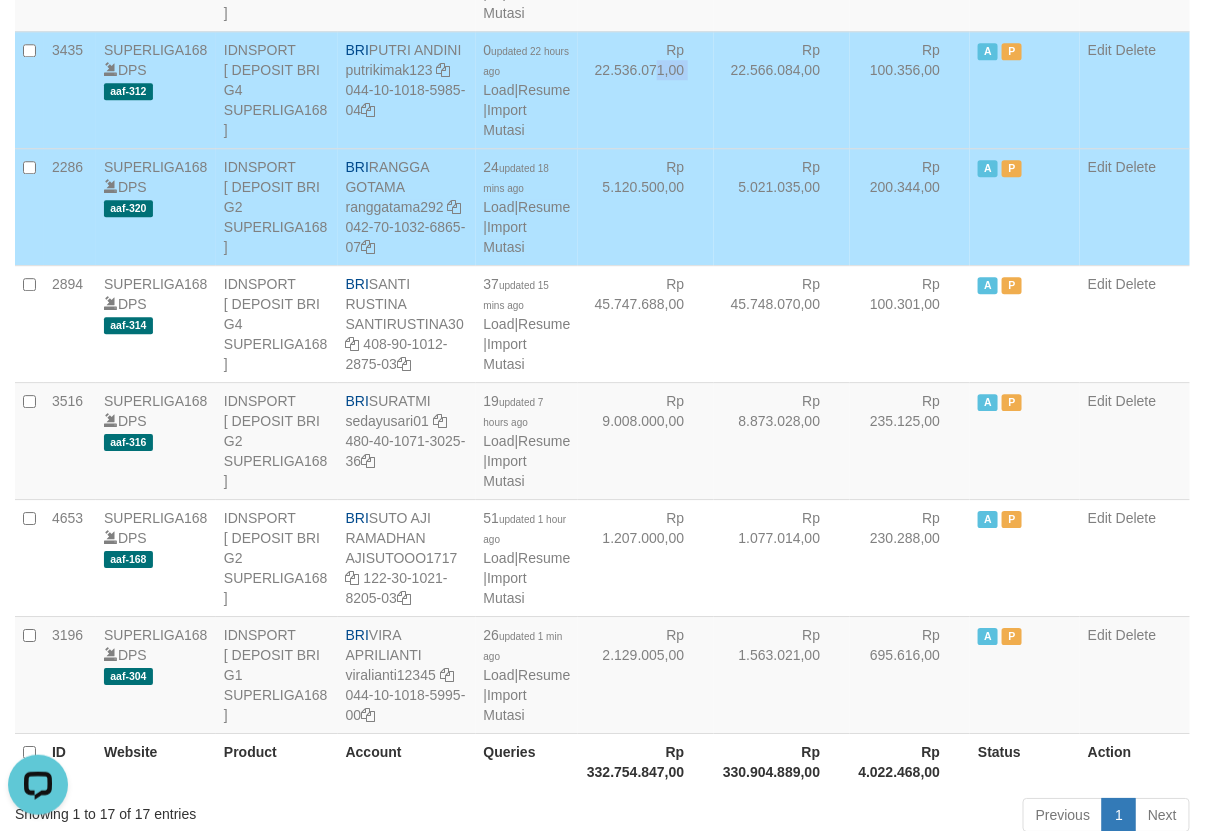 click on "Rp 22.536.071,00" at bounding box center [646, 89] 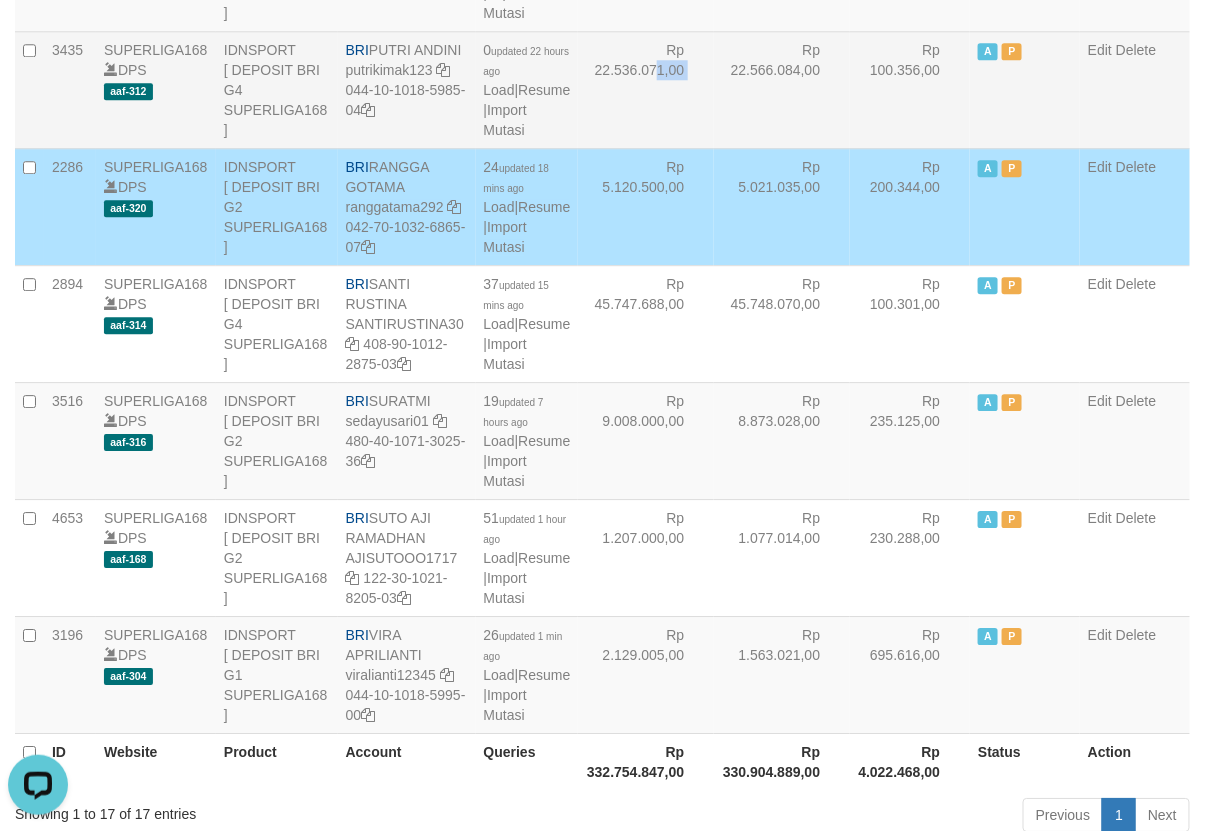 click on "Rp 22.536.071,00" at bounding box center [646, 89] 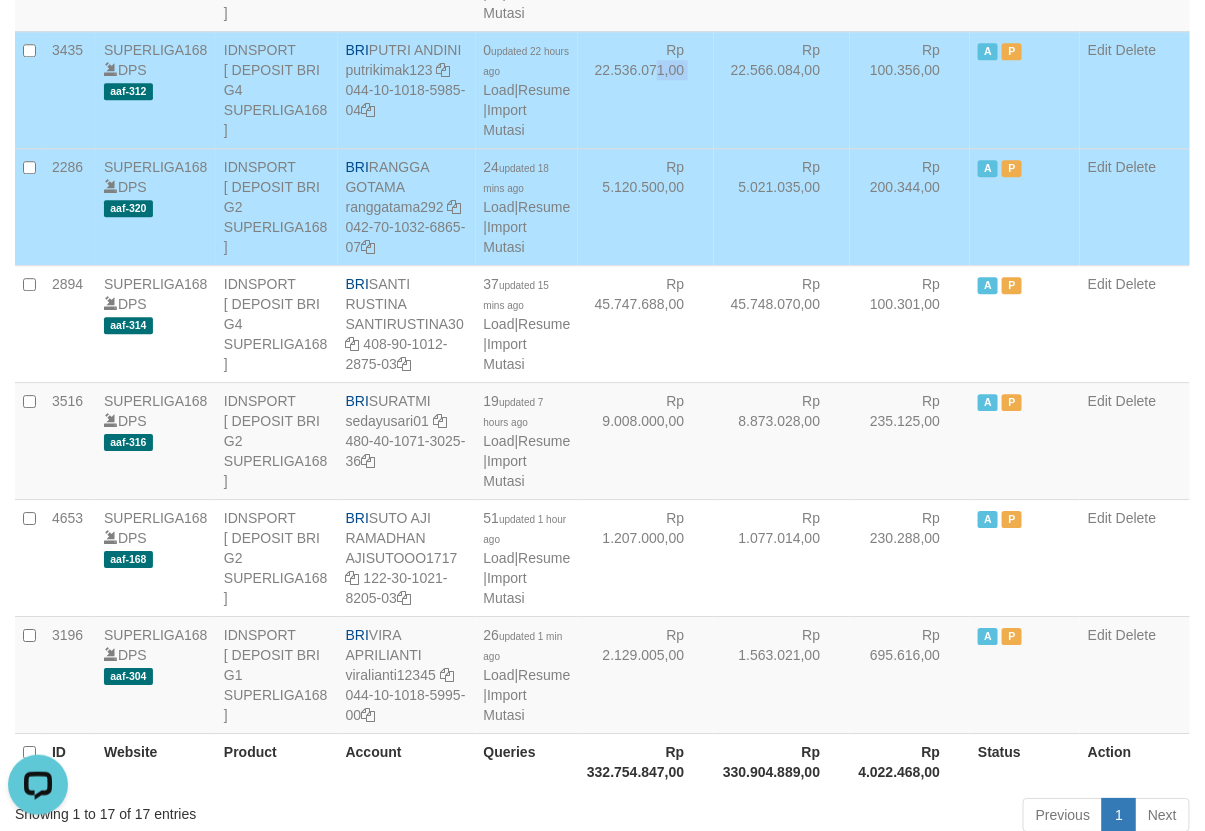 click on "Rp 22.536.071,00" at bounding box center [646, 89] 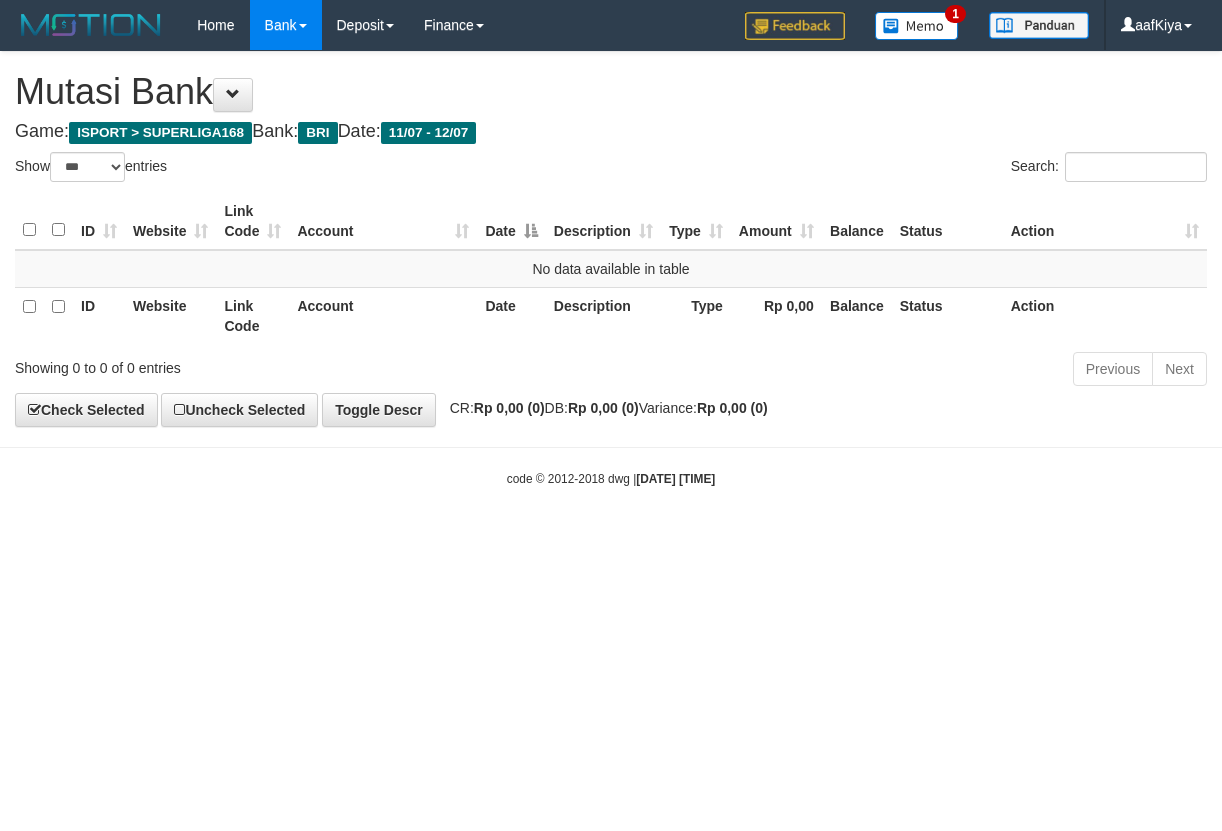 select on "***" 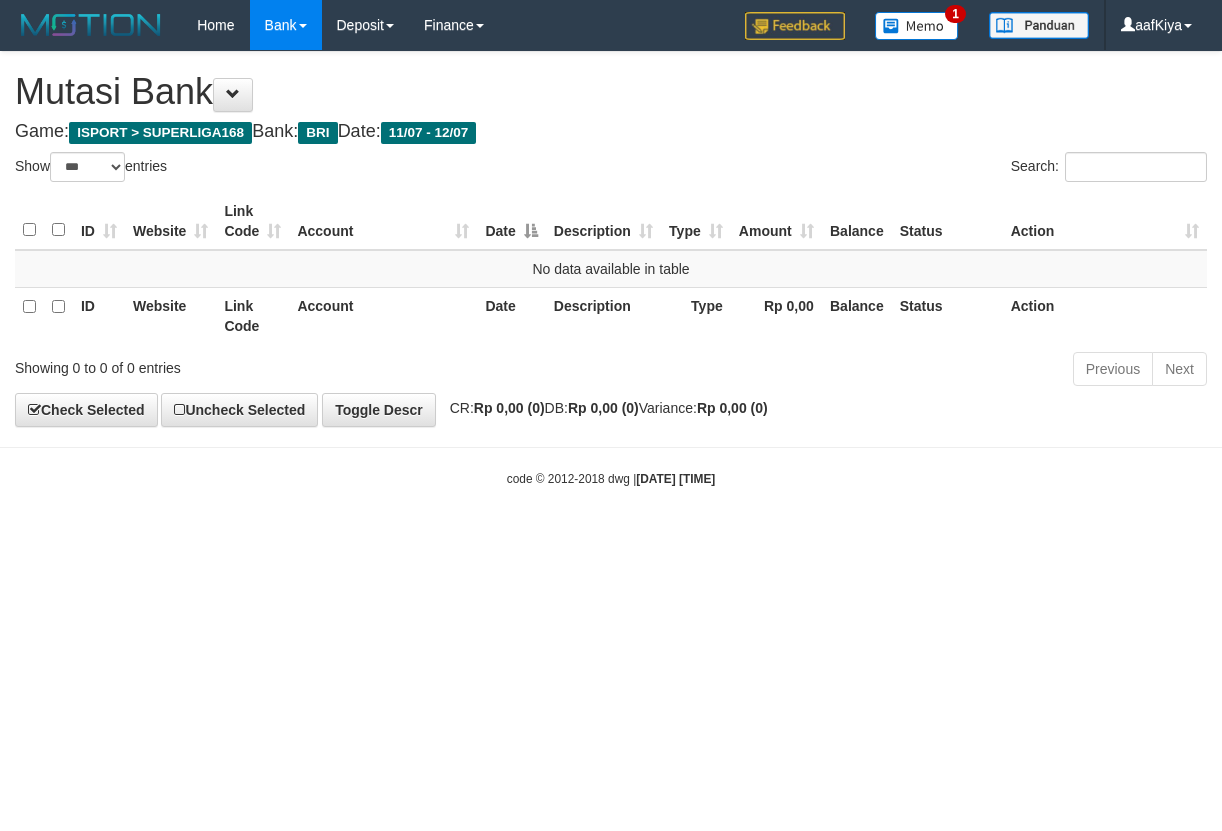 scroll, scrollTop: 0, scrollLeft: 0, axis: both 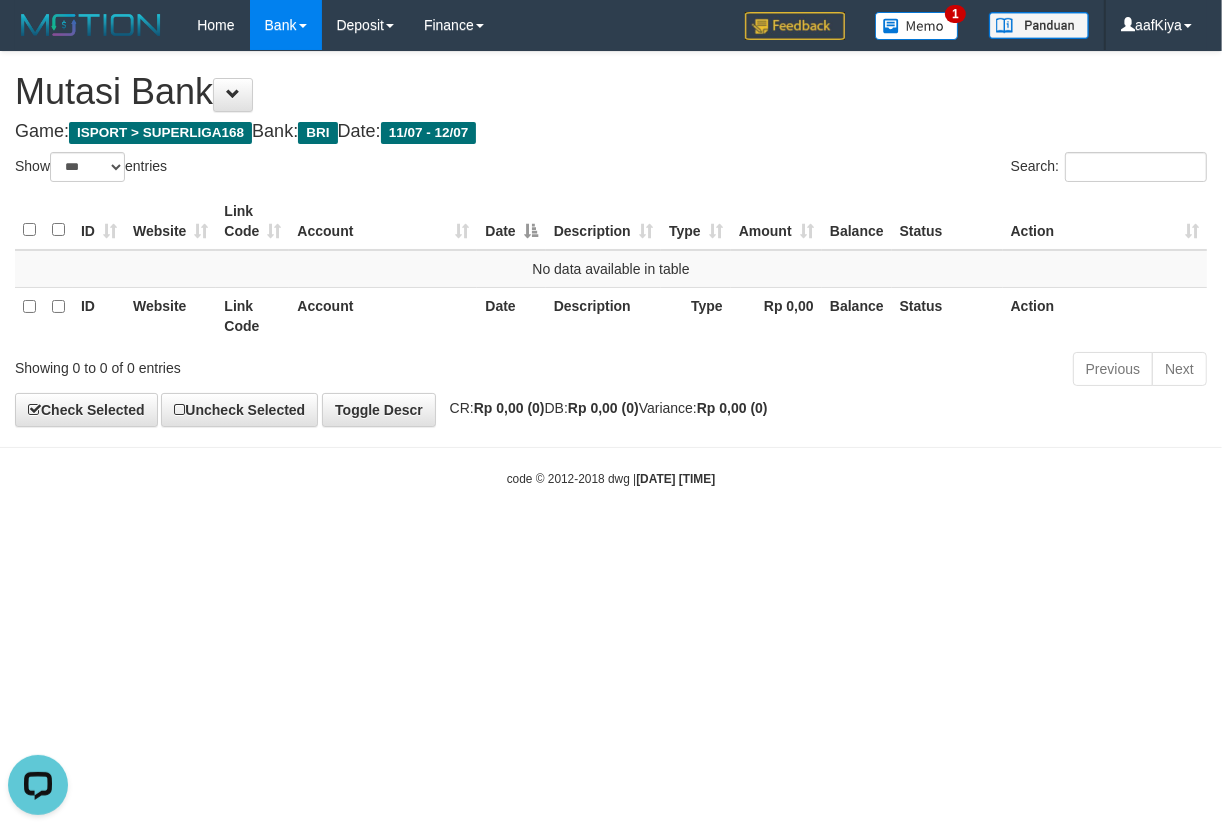 click on "**********" at bounding box center [611, 239] 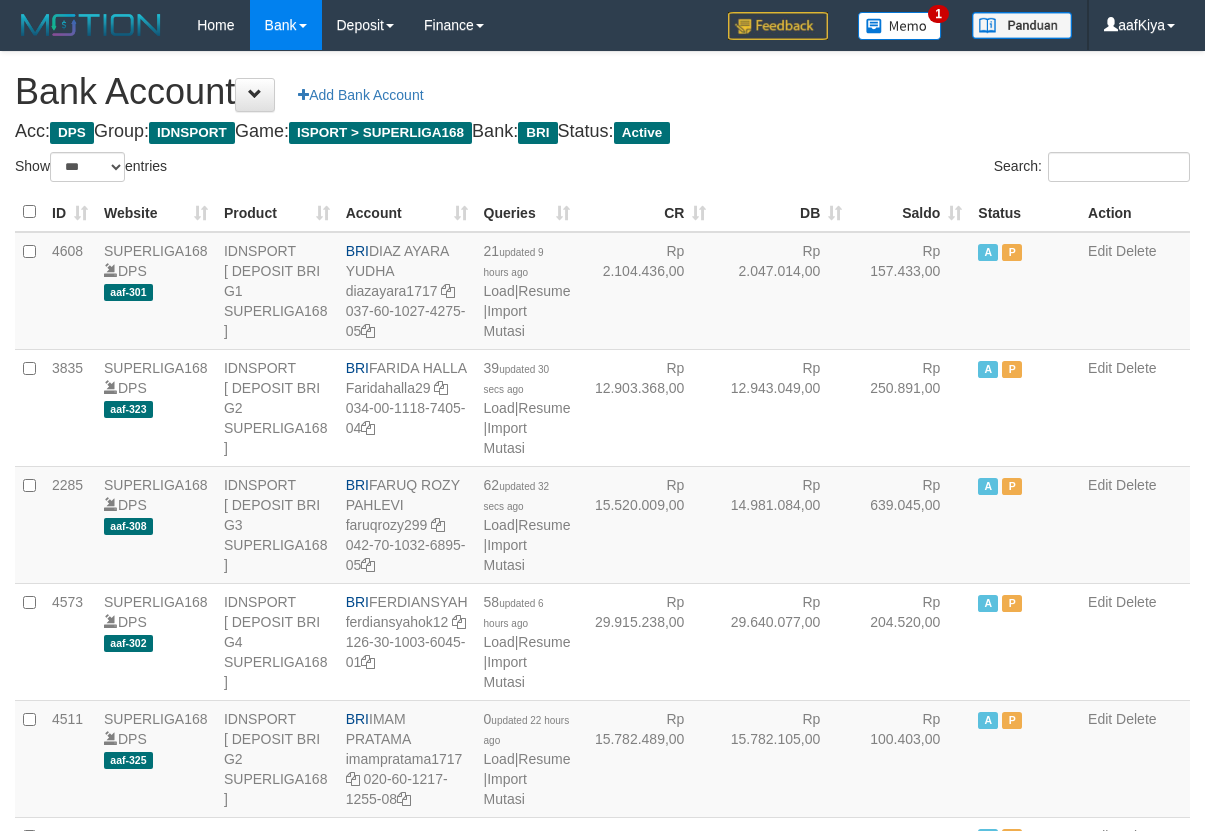 select on "***" 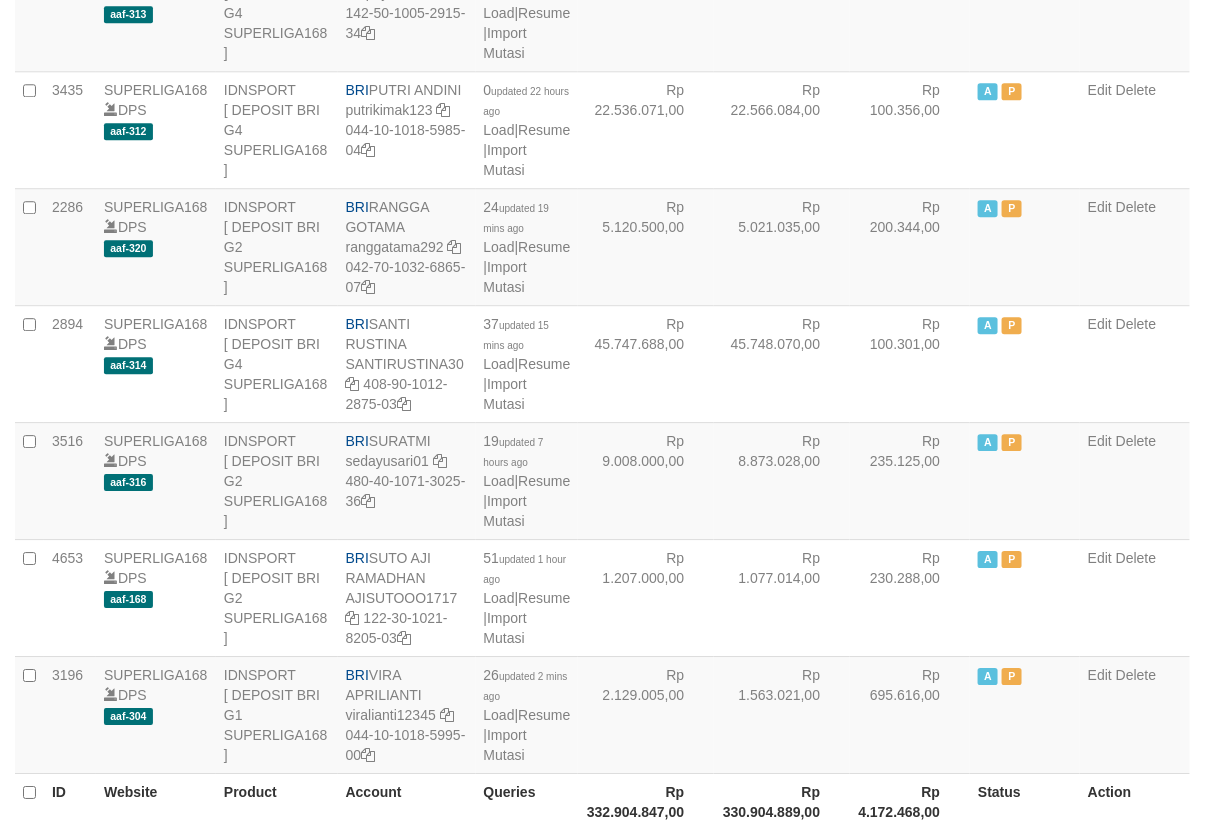 scroll, scrollTop: 1488, scrollLeft: 0, axis: vertical 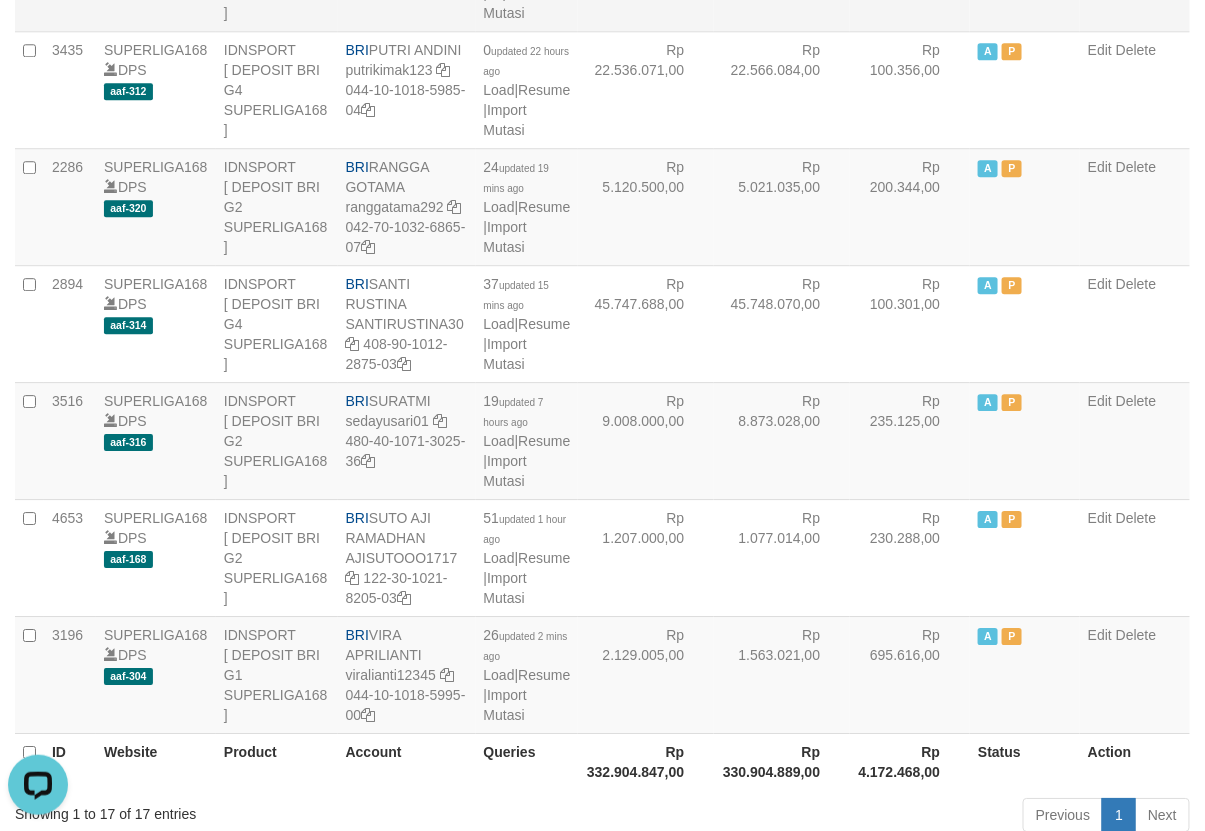 click on "Rp 10.585.000,00" at bounding box center [646, -28] 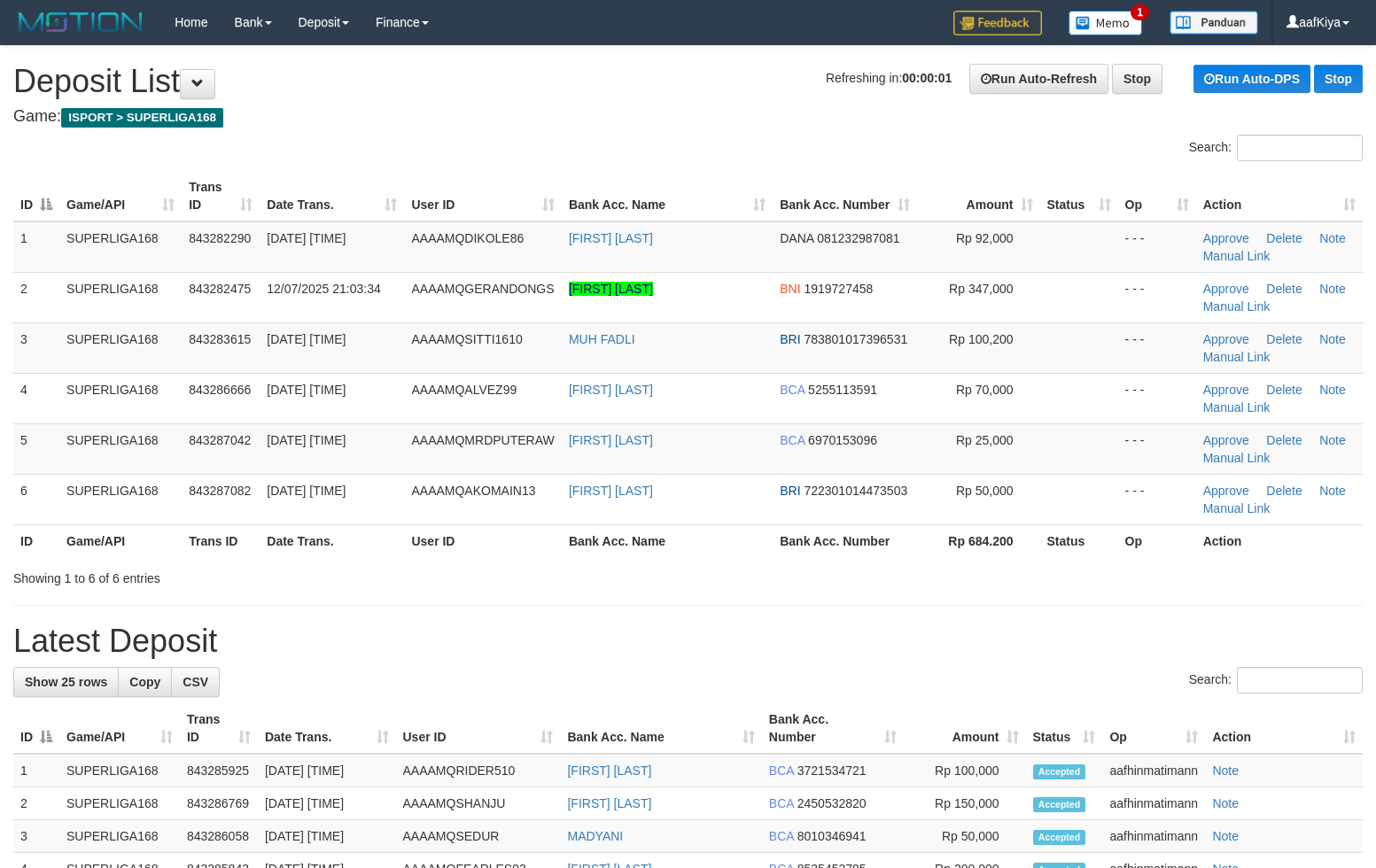 scroll, scrollTop: 0, scrollLeft: 0, axis: both 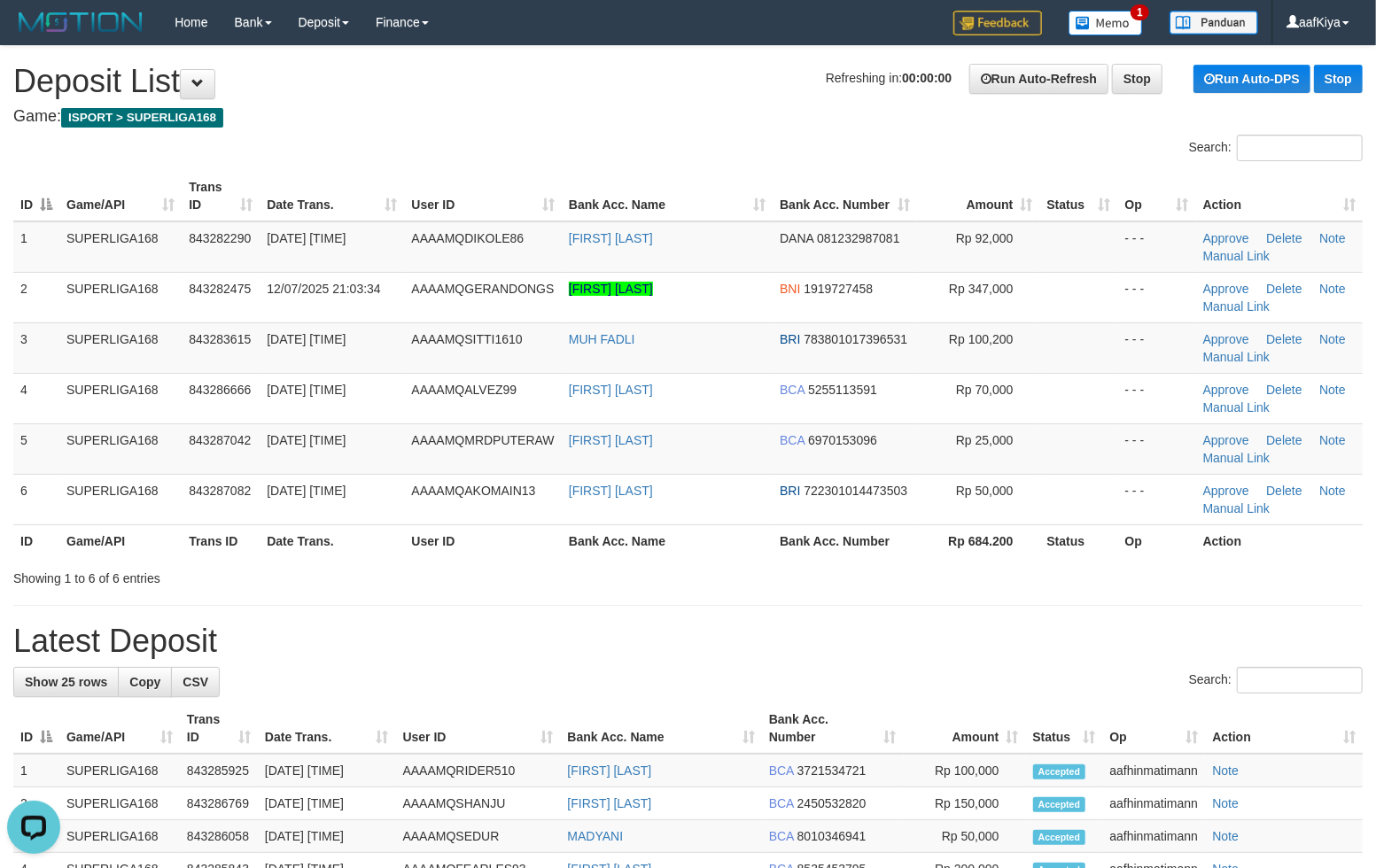 click on "**********" at bounding box center (688, 922) 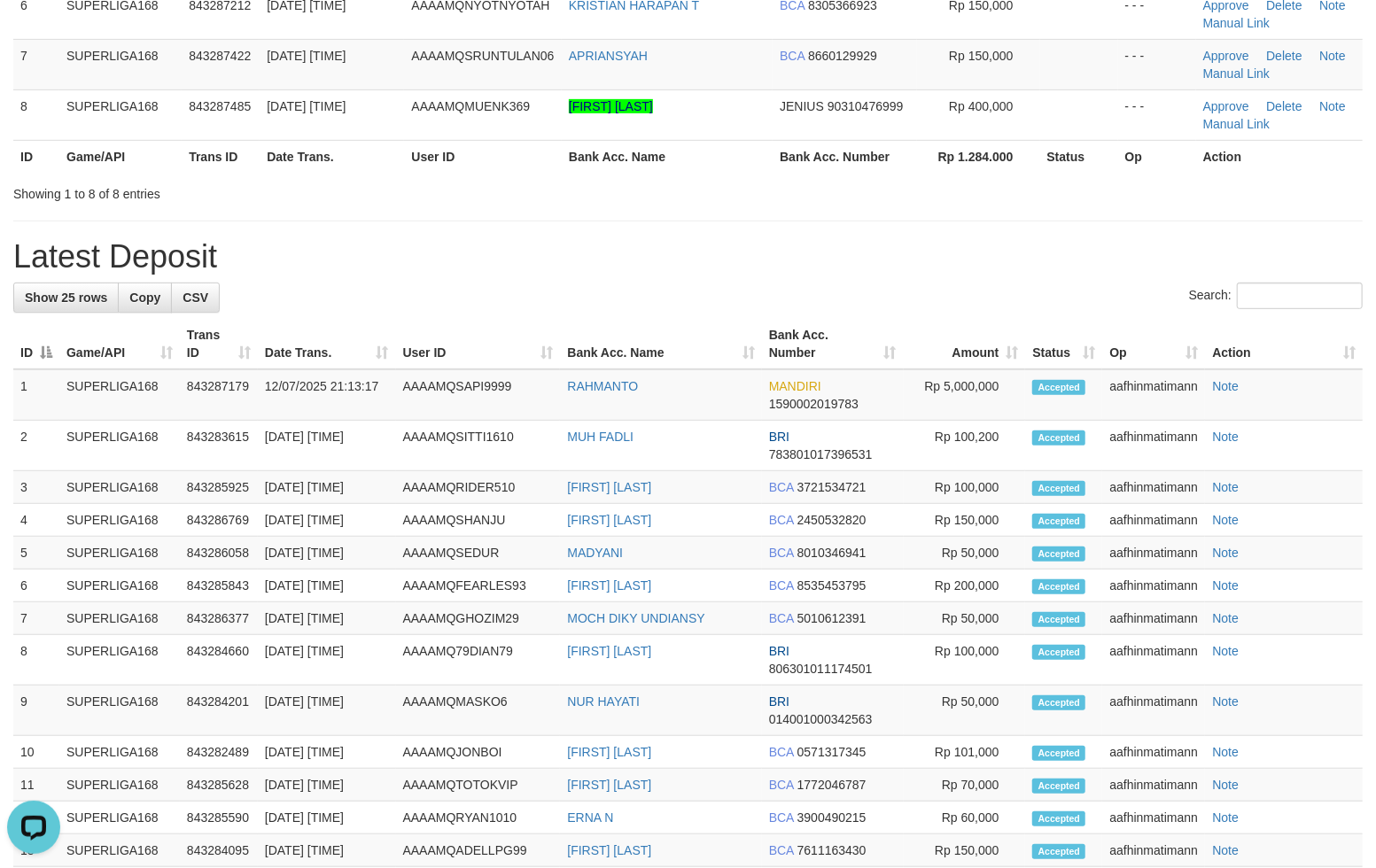 scroll, scrollTop: 485, scrollLeft: 0, axis: vertical 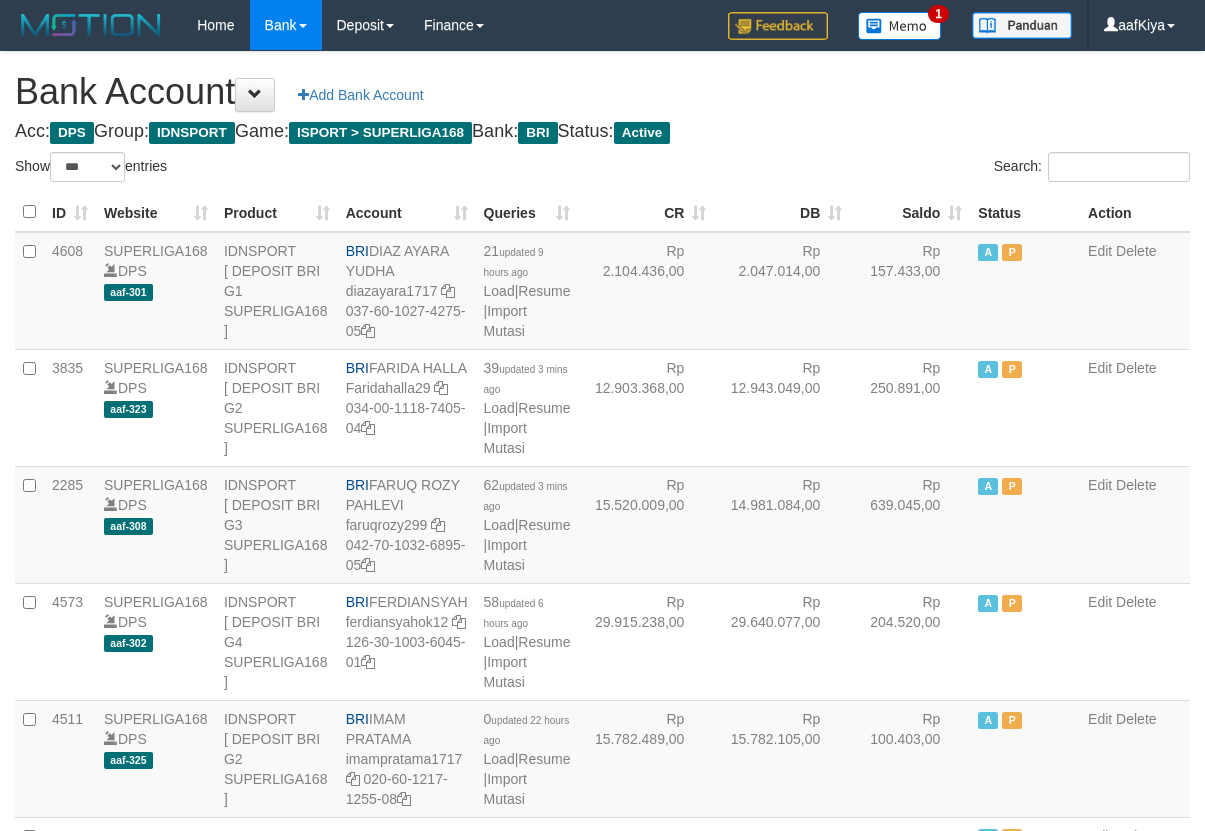 select on "***" 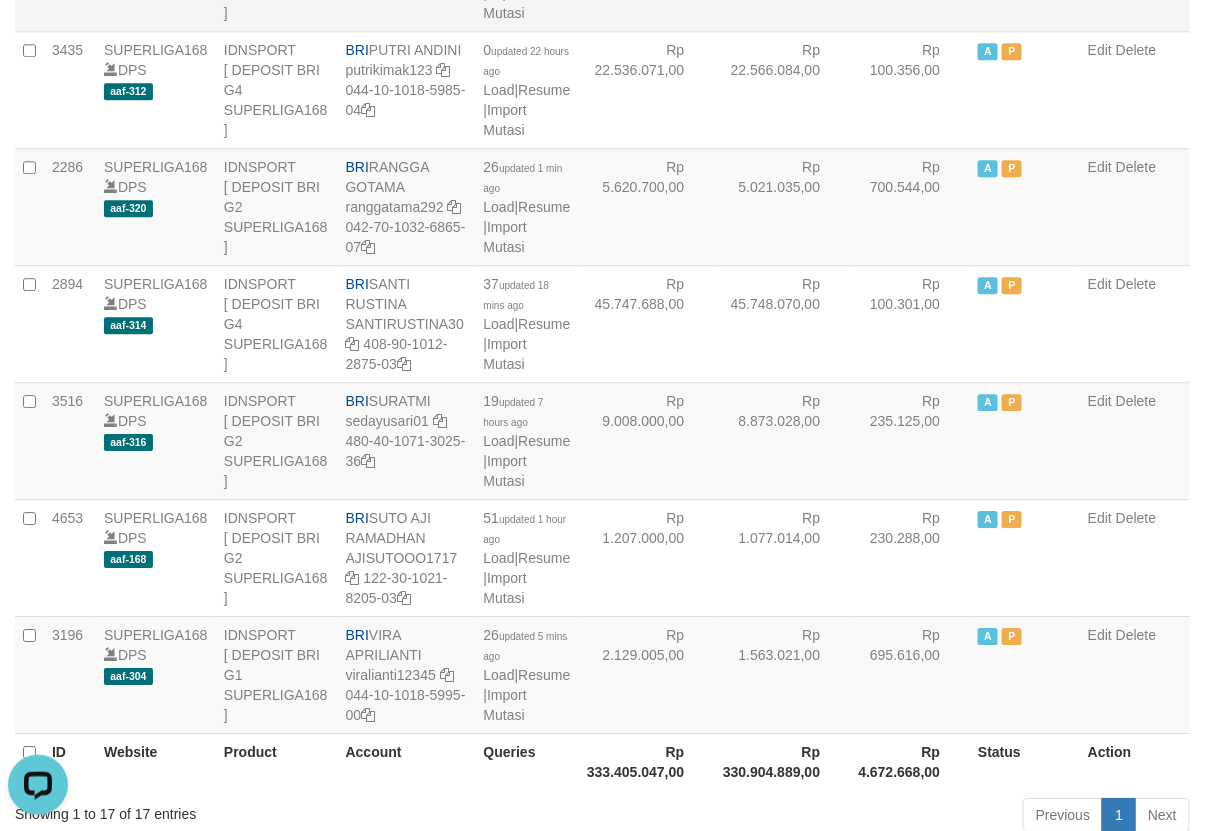 scroll, scrollTop: 1488, scrollLeft: 0, axis: vertical 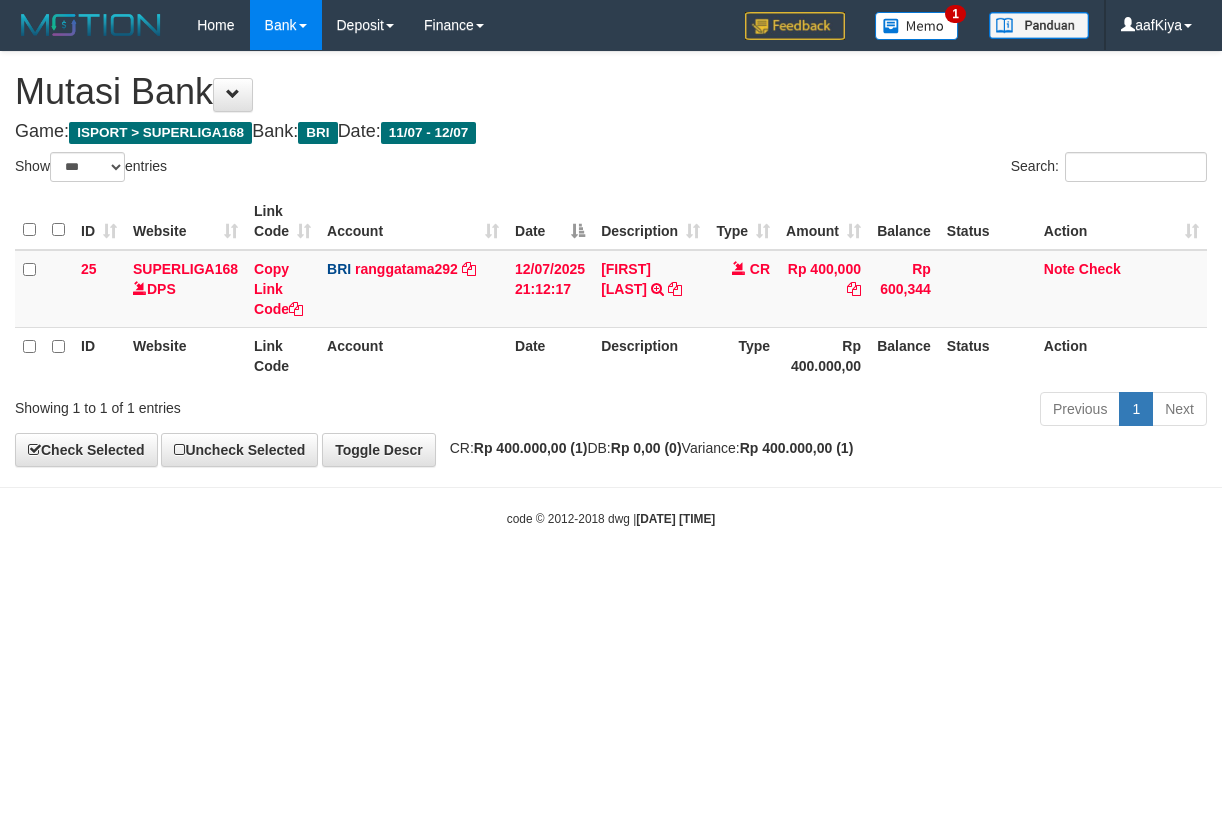 select on "***" 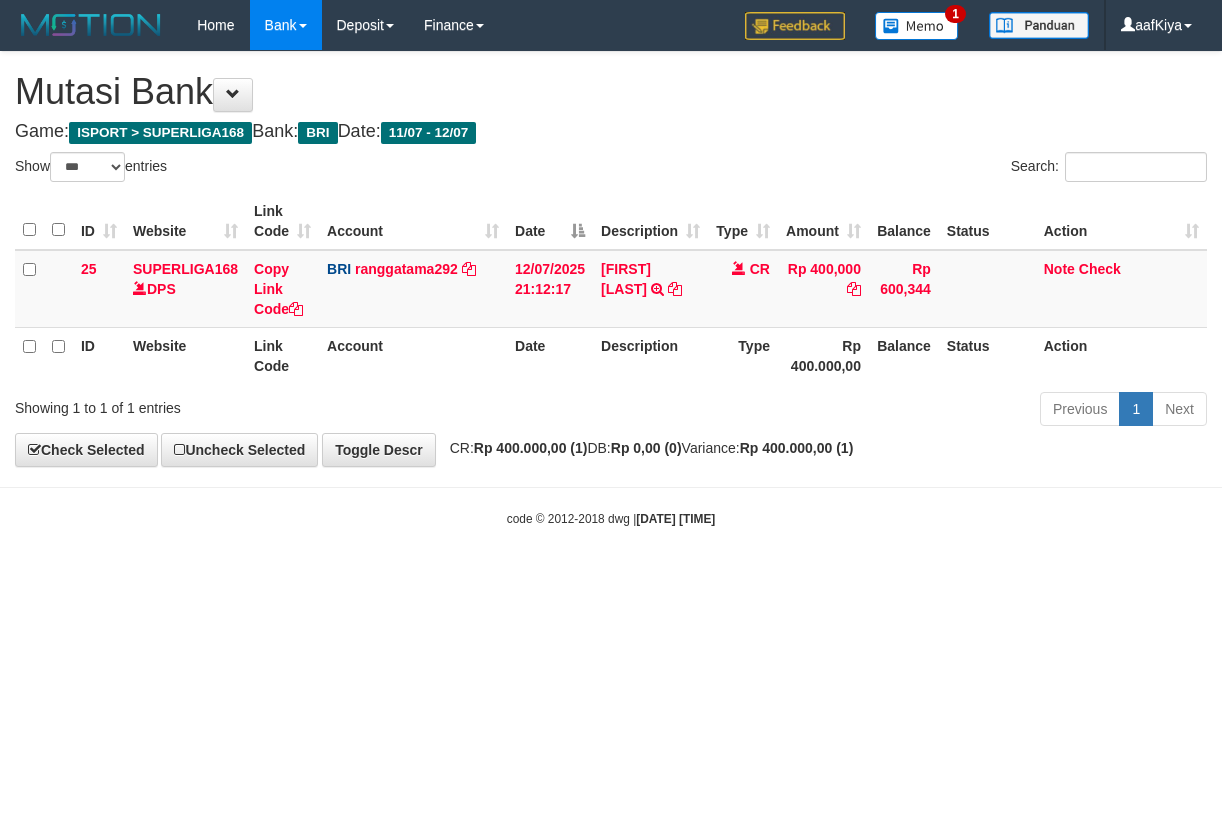 scroll, scrollTop: 0, scrollLeft: 0, axis: both 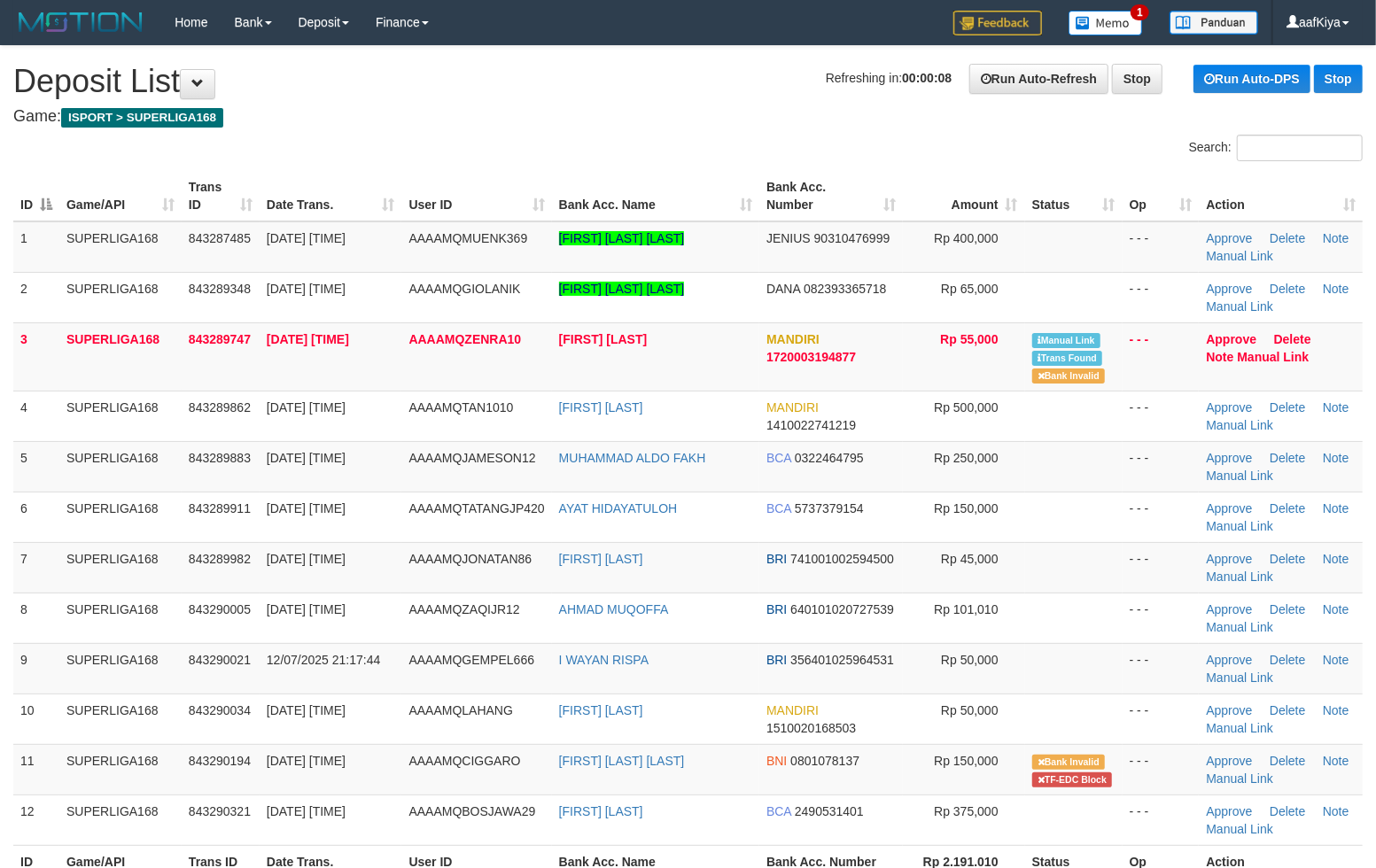 click on "Refreshing in:  00:00:08
Run Auto-Refresh
Stop
Run Auto-DPS
Stop
Deposit List" at bounding box center (688, 81) 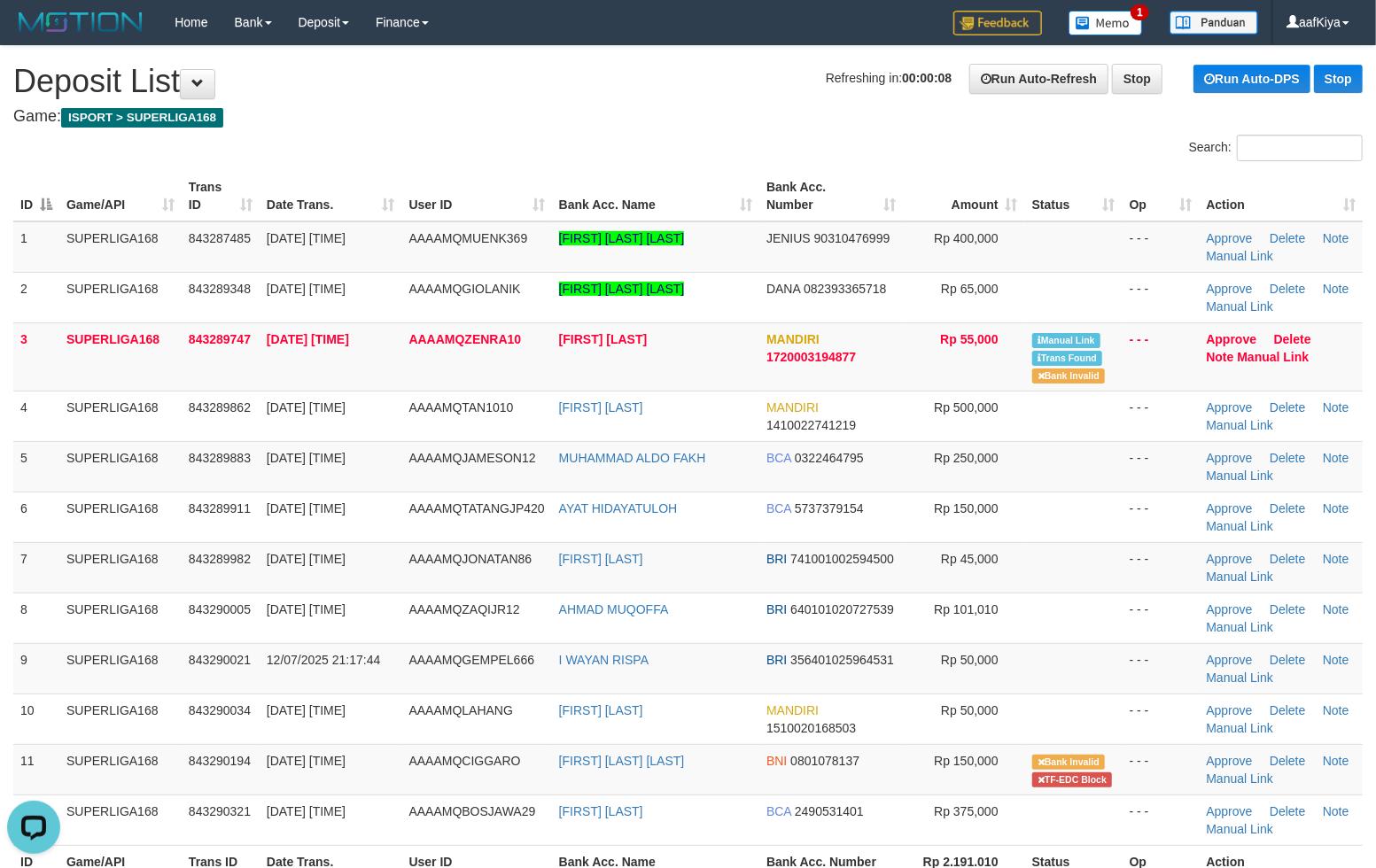 scroll, scrollTop: 0, scrollLeft: 0, axis: both 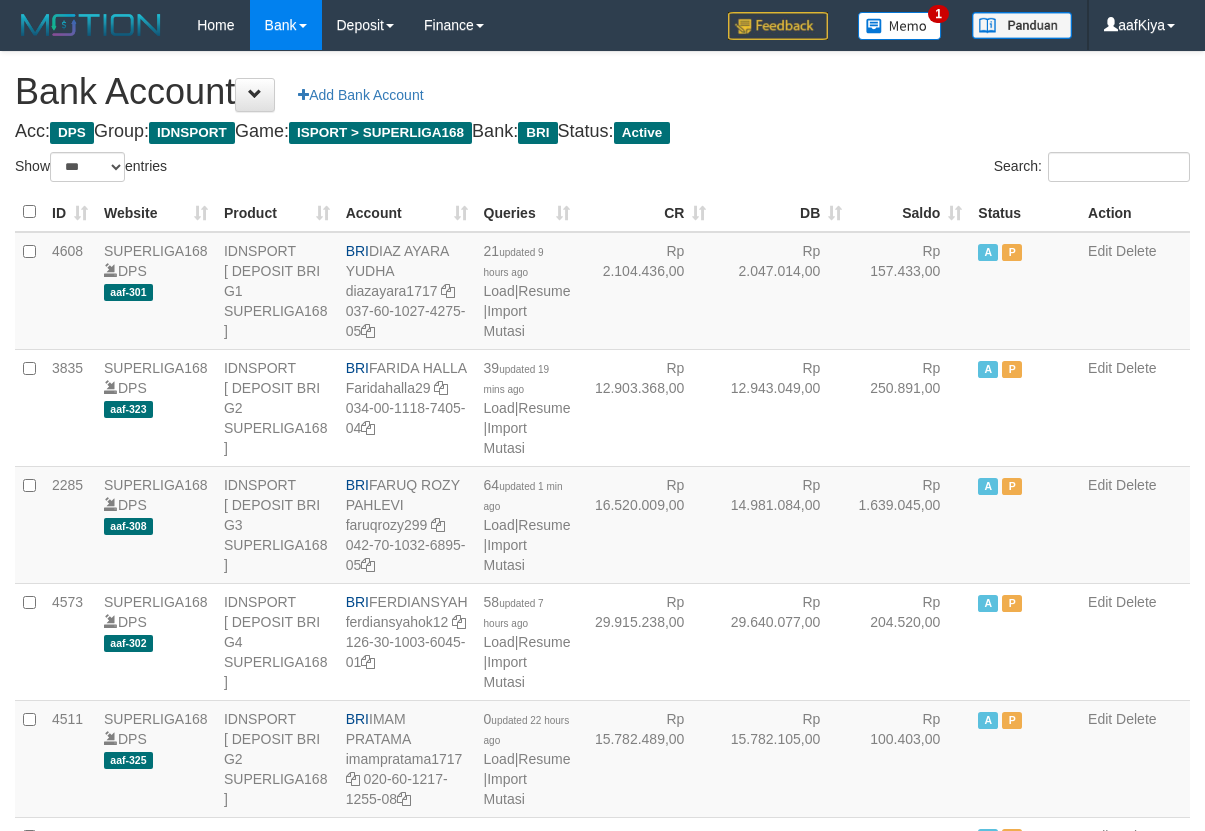 select on "***" 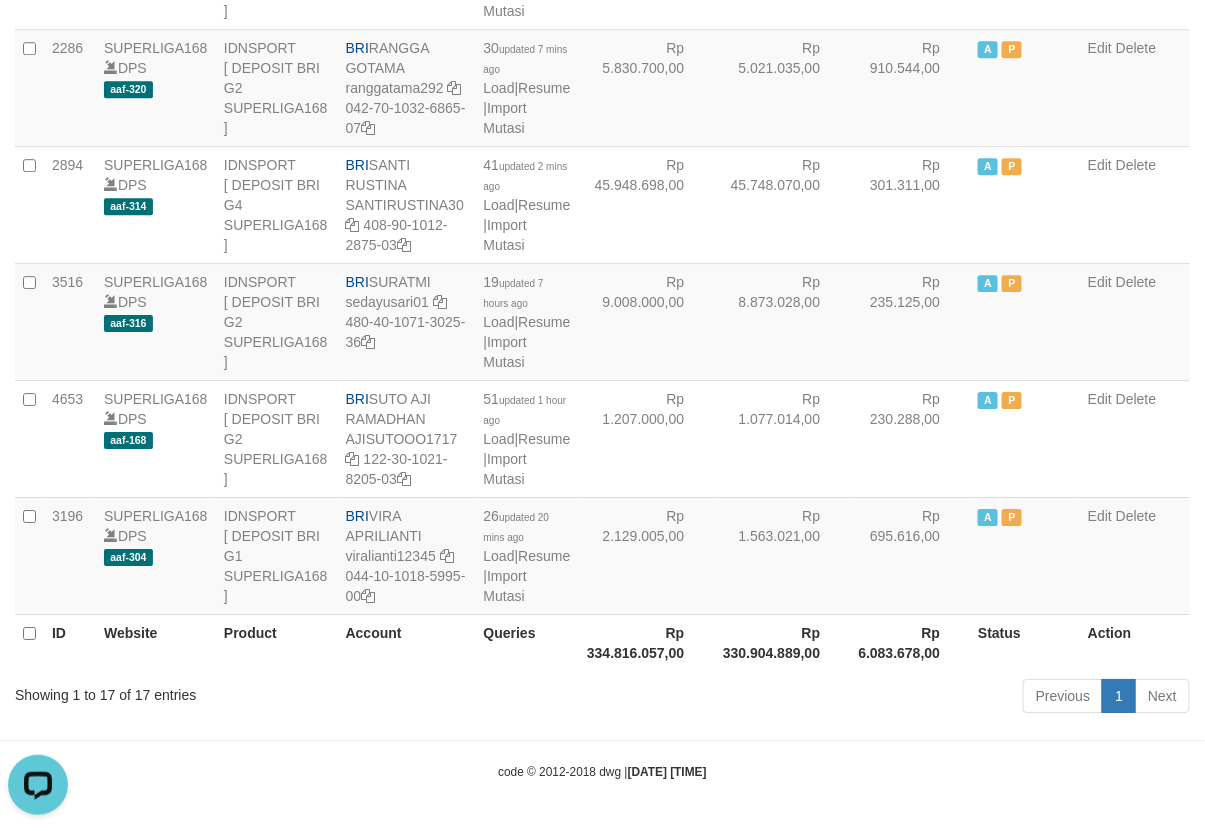 scroll, scrollTop: 0, scrollLeft: 0, axis: both 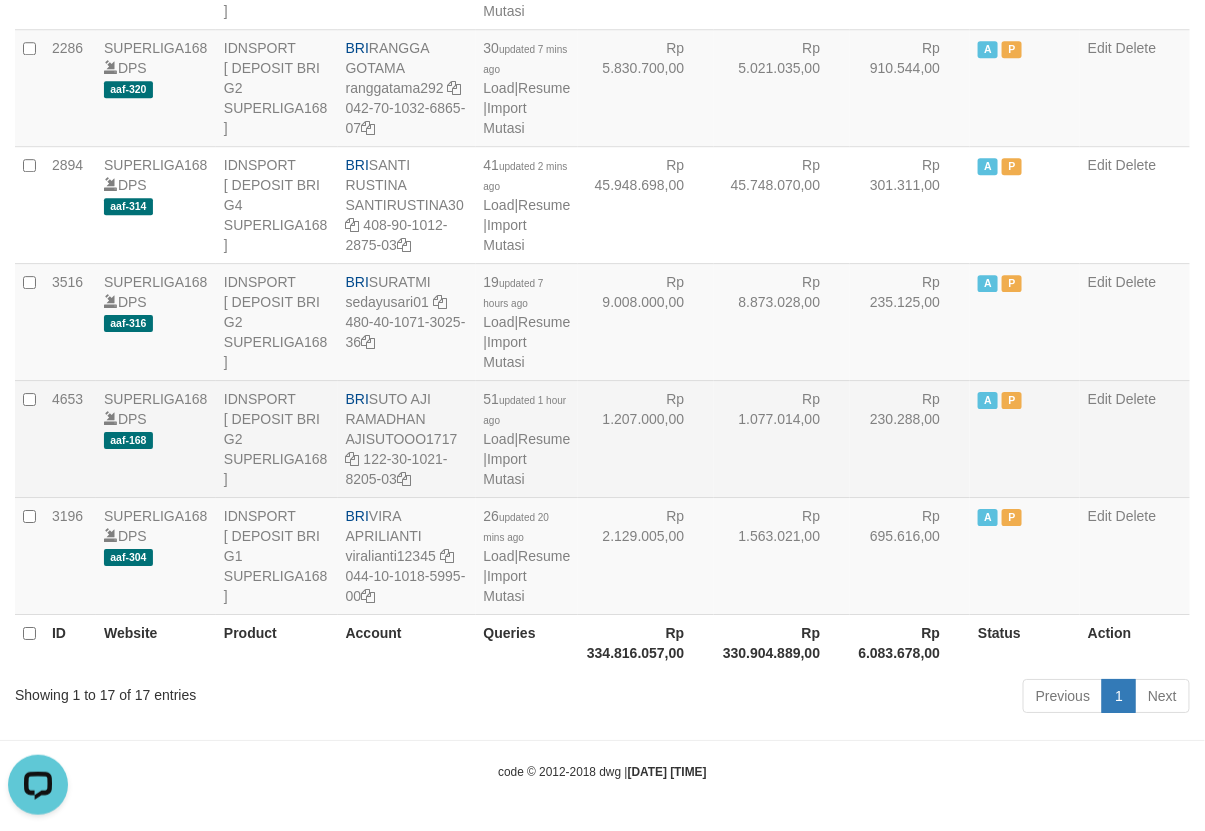 click on "Rp 1.207.000,00" at bounding box center [646, 438] 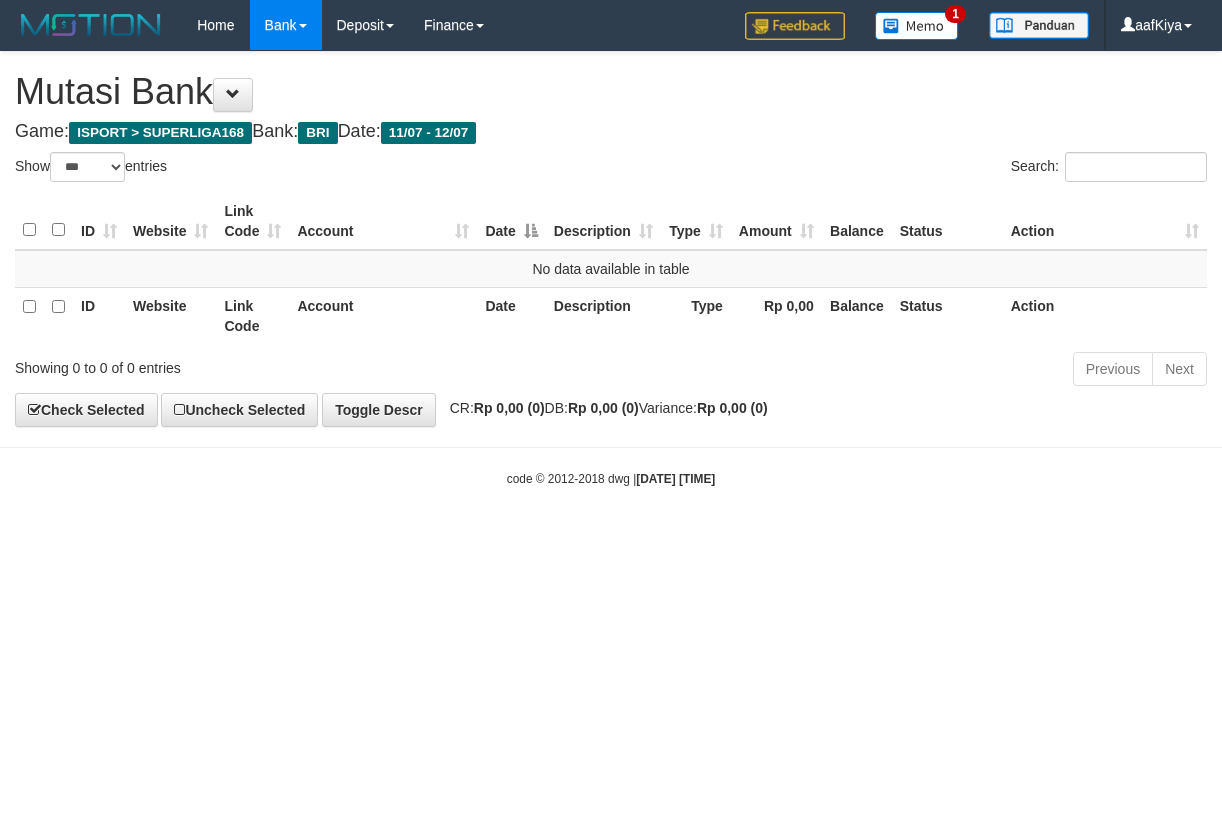 select on "***" 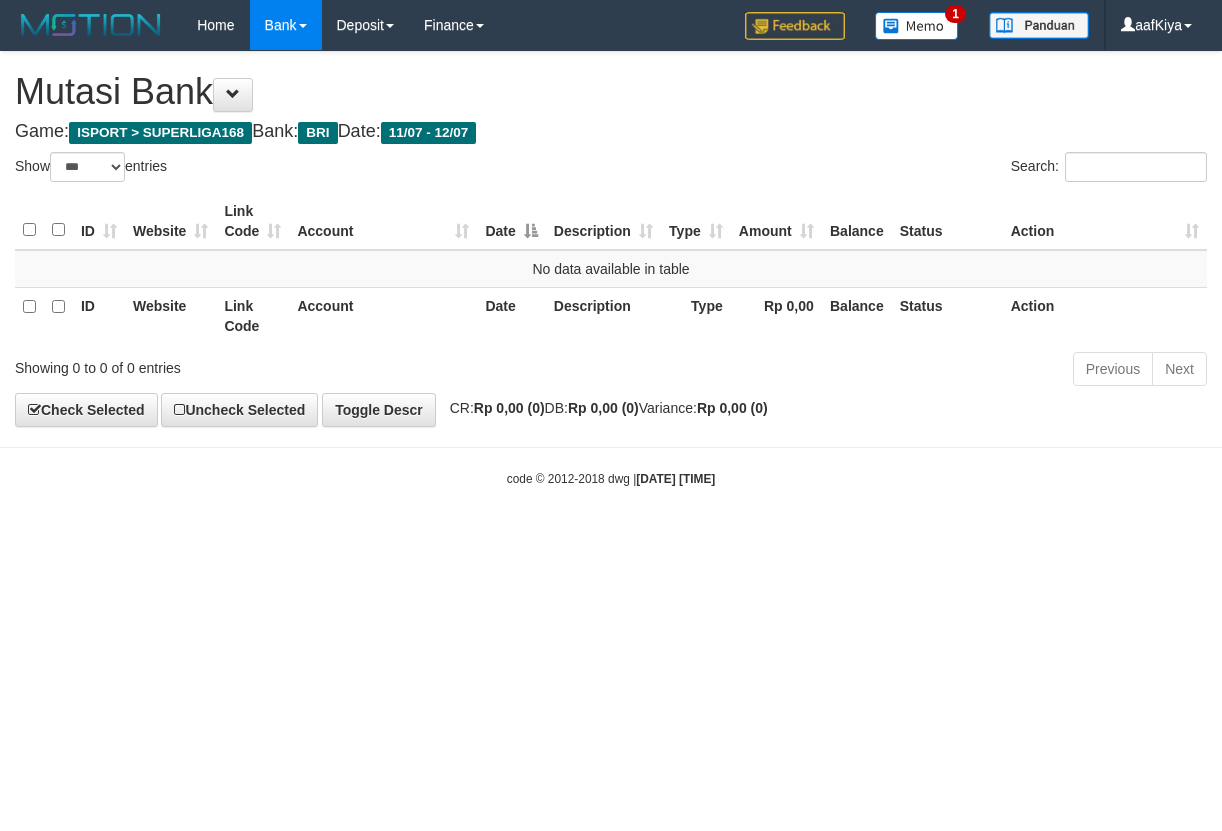 scroll, scrollTop: 0, scrollLeft: 0, axis: both 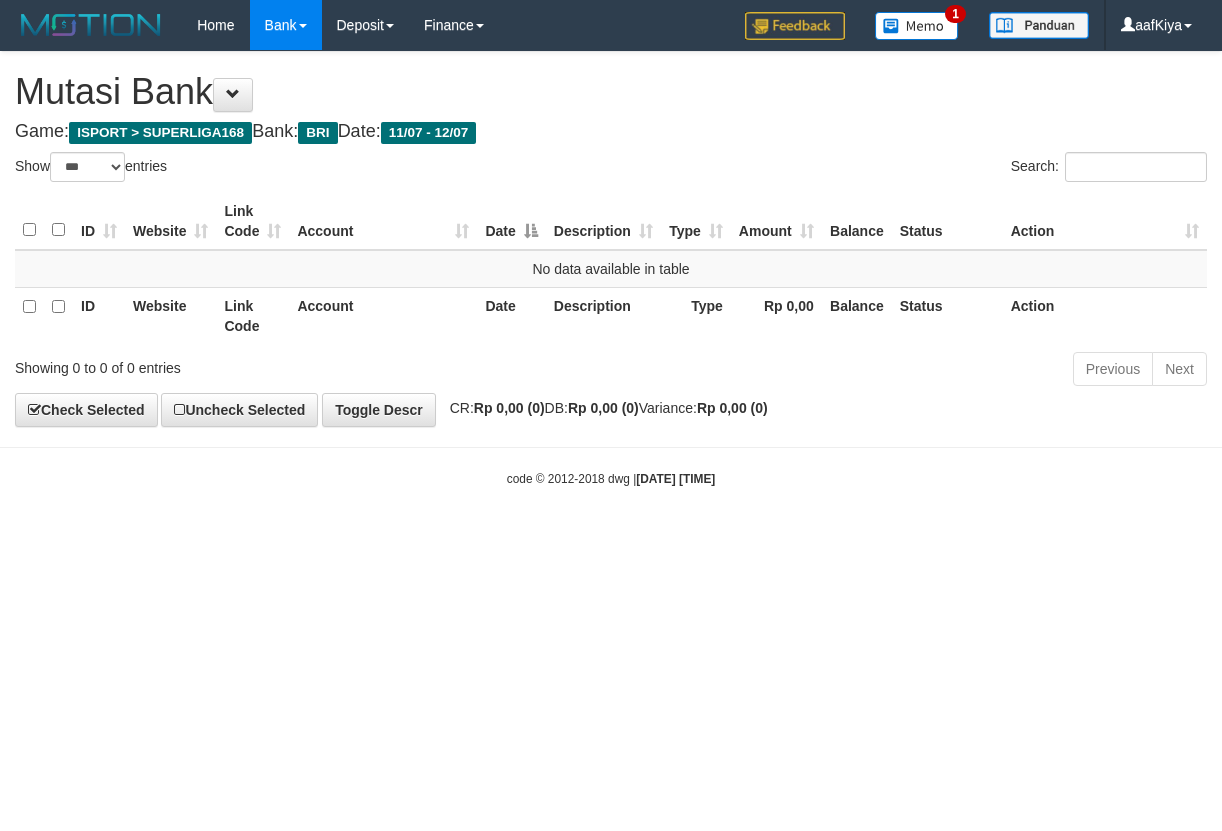 select on "***" 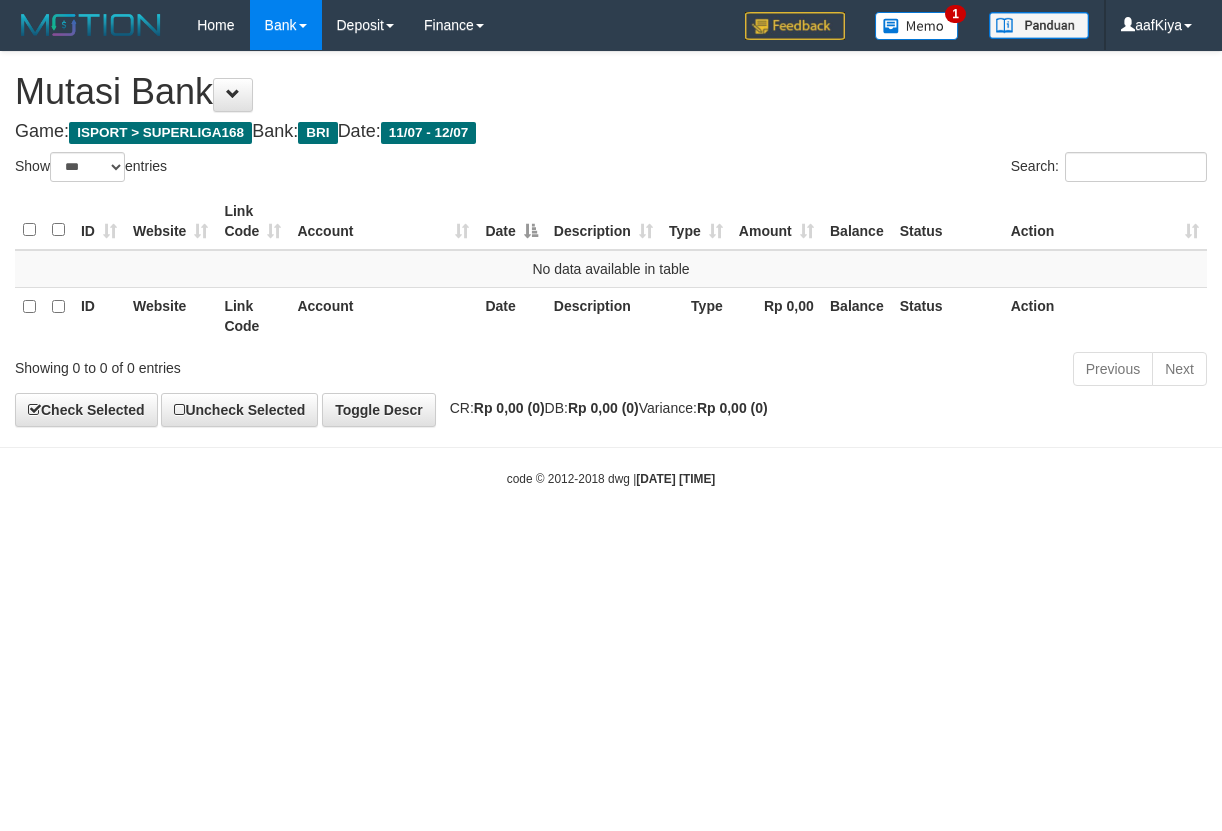 scroll, scrollTop: 0, scrollLeft: 0, axis: both 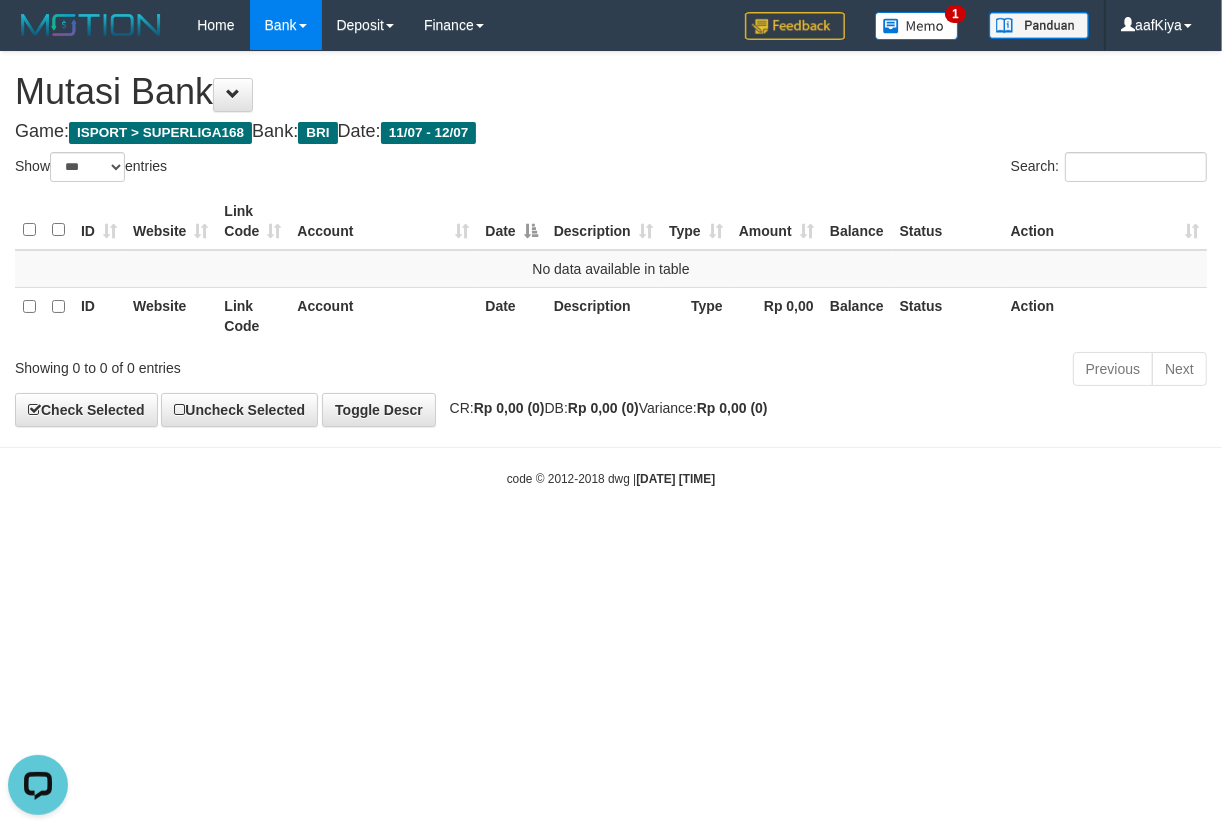 click on "Toggle navigation
Home
Bank
Account List
Load
By Website
Group
[ISPORT]													SUPERLIGA168
By Load Group (DPS)" at bounding box center (611, 269) 